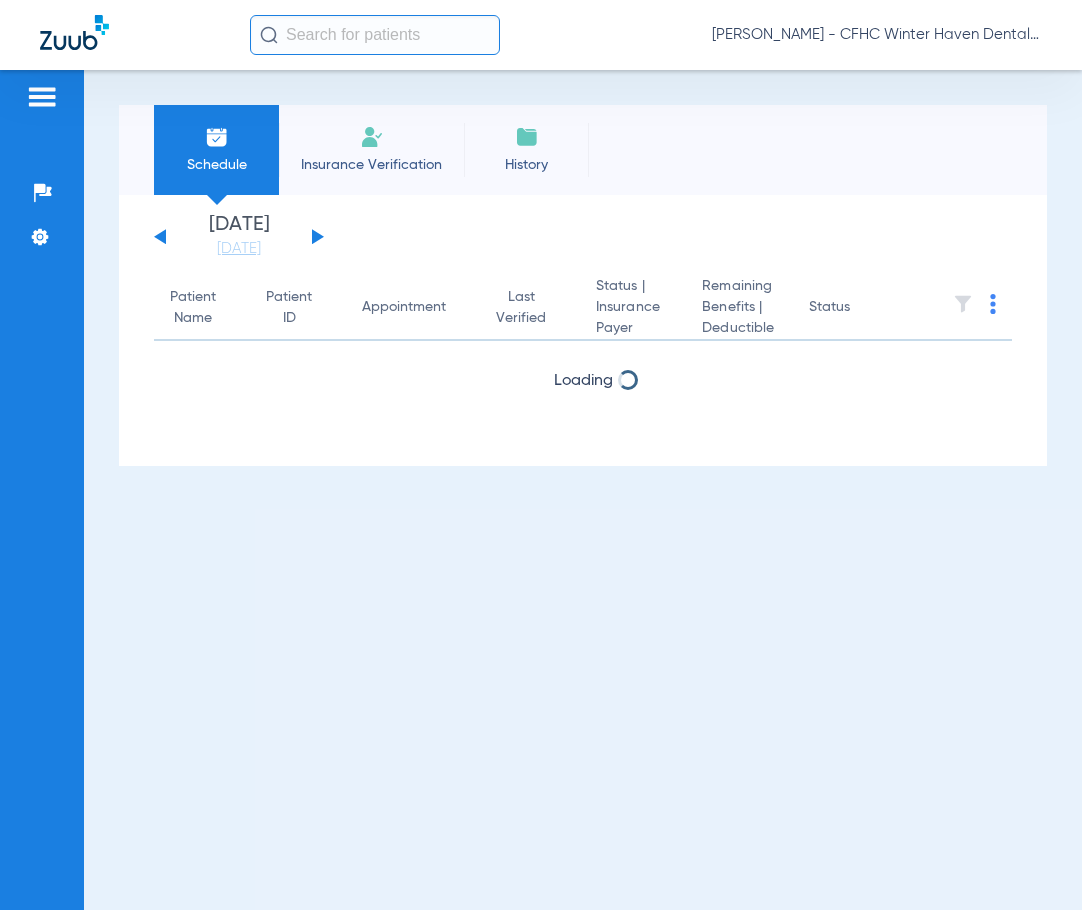 scroll, scrollTop: 0, scrollLeft: 0, axis: both 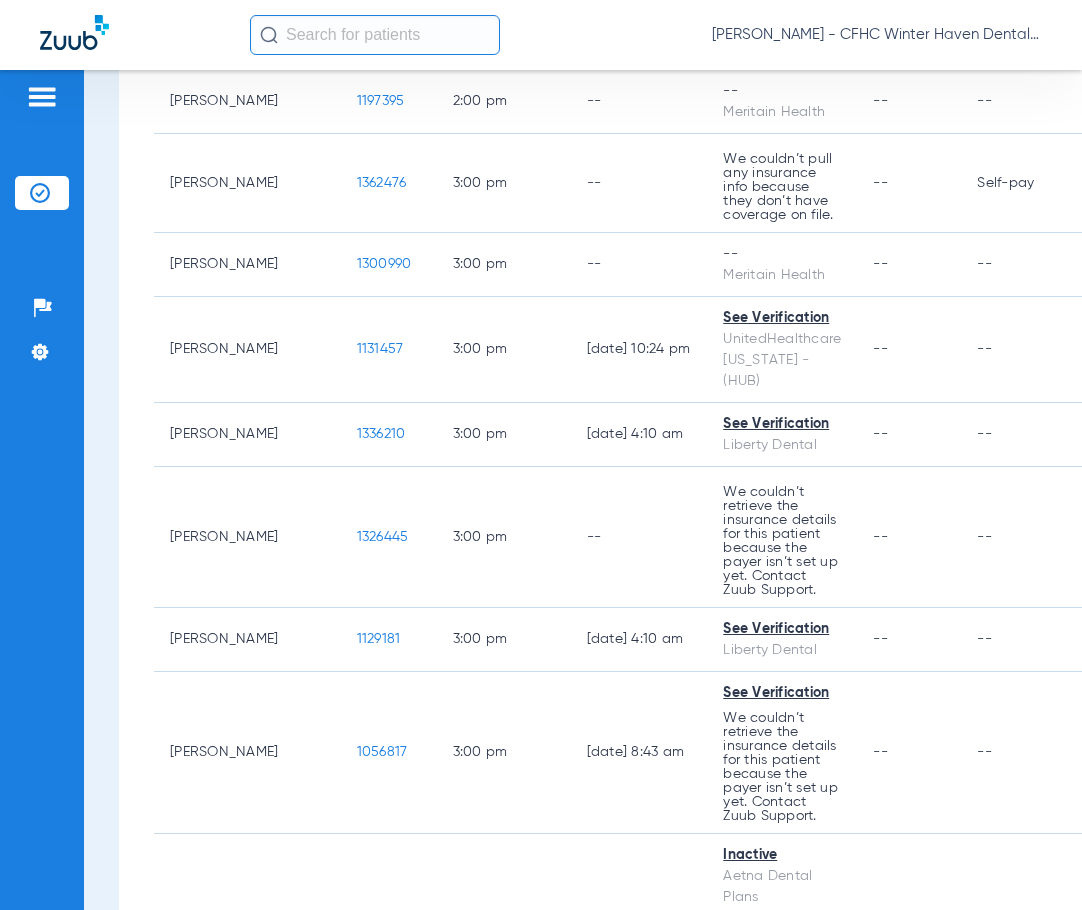 click on "[PERSON_NAME] - CFHC Winter Haven Dental" 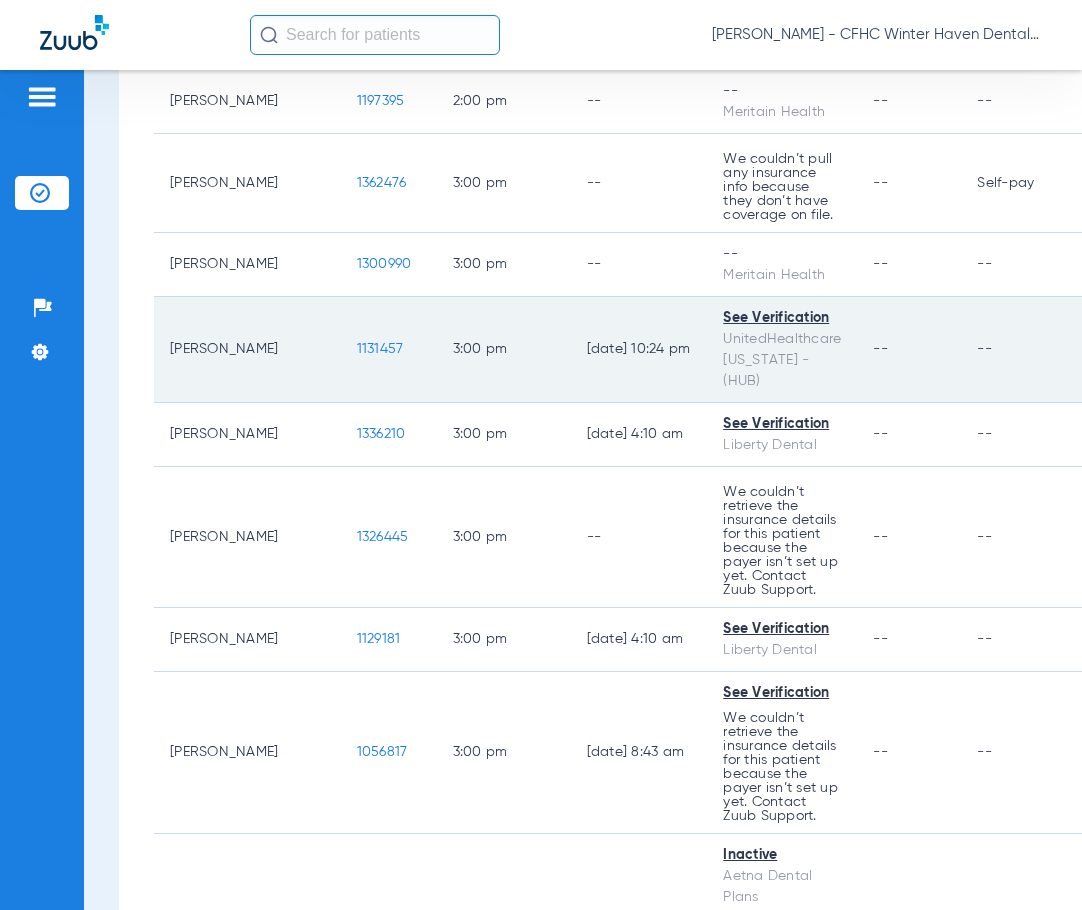 click on "1131457" 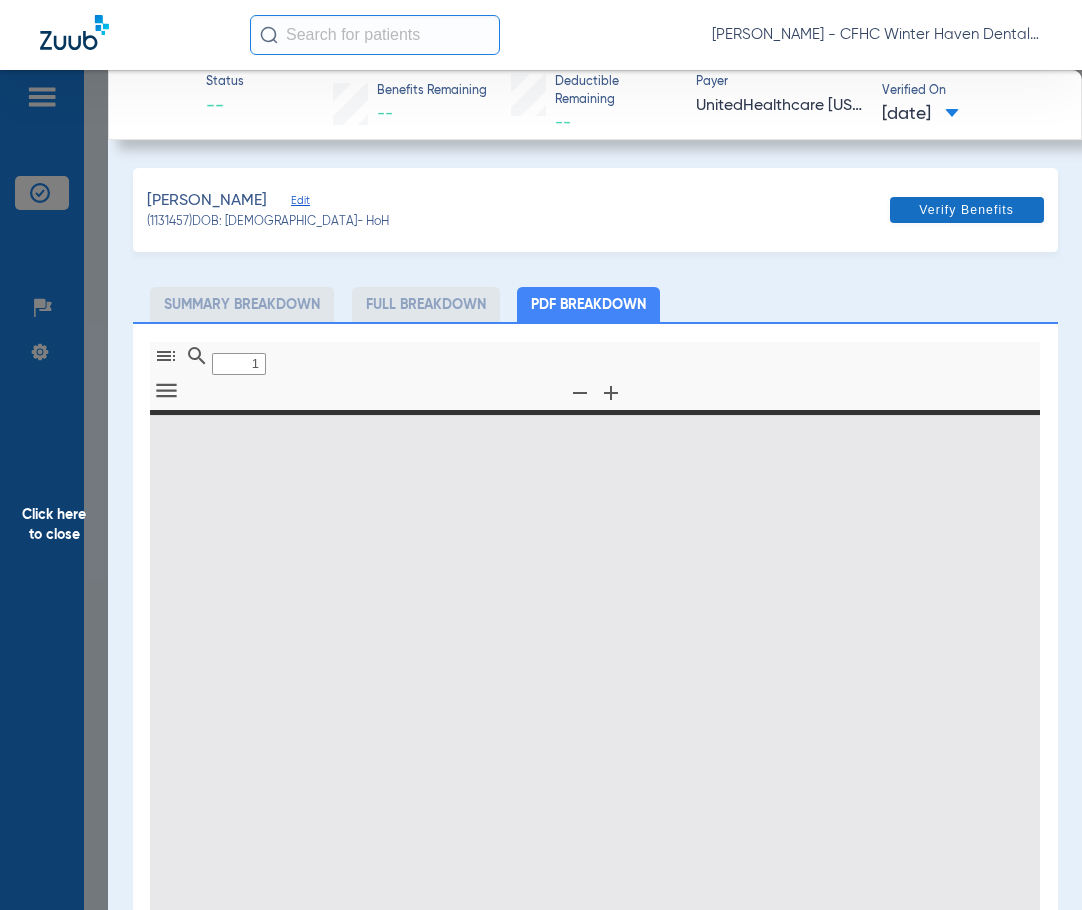 type on "0" 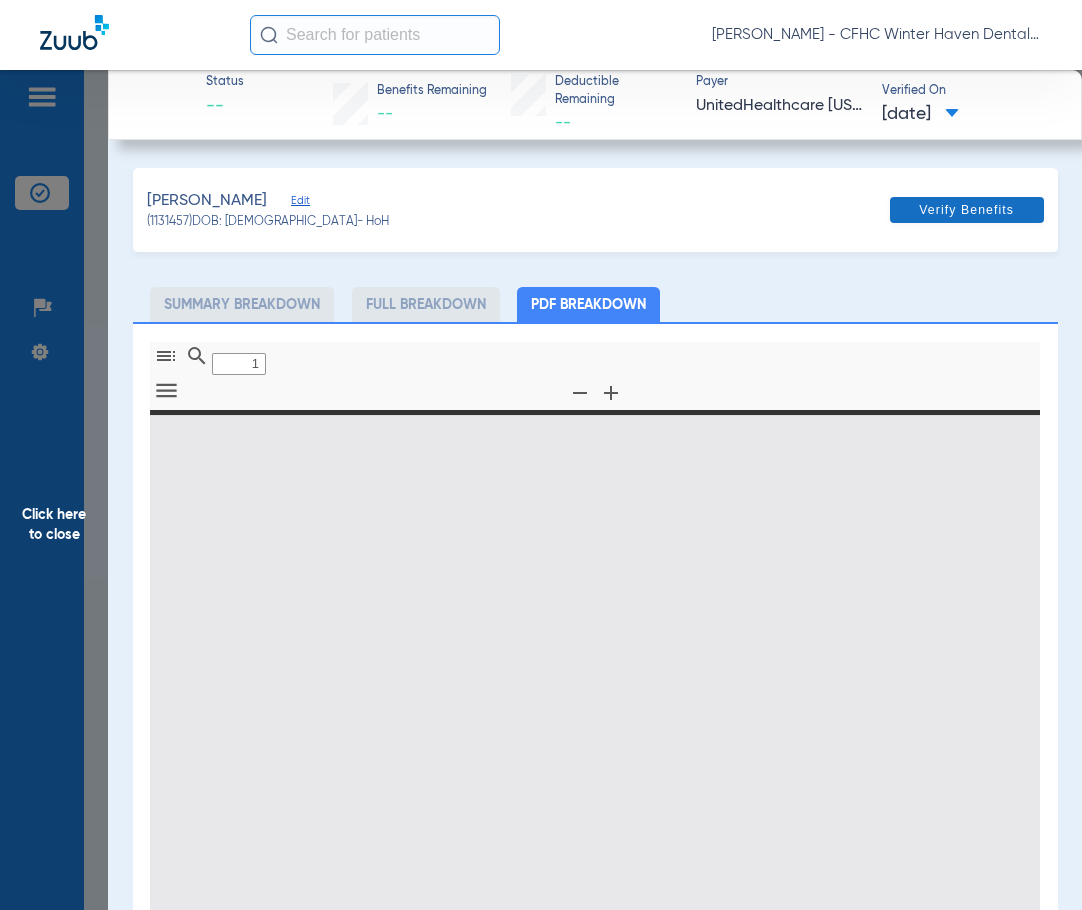 select on "page-width" 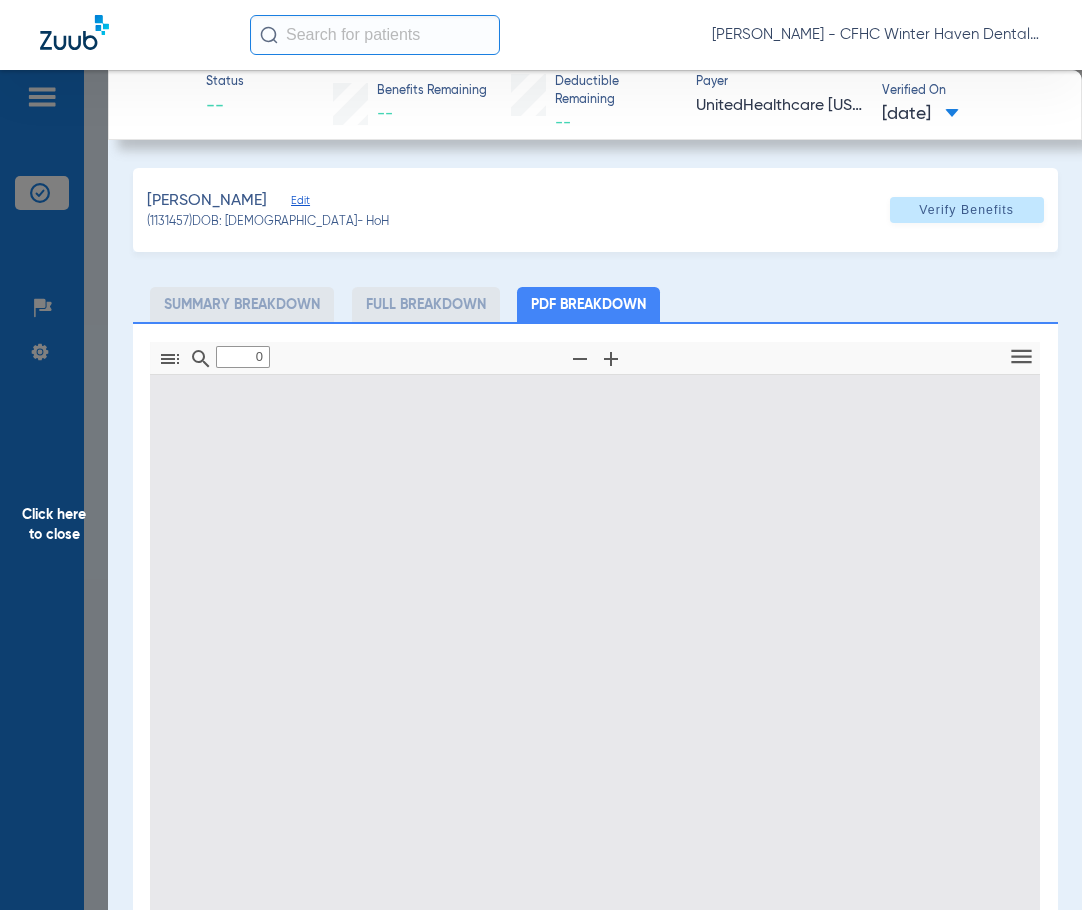 type on "1" 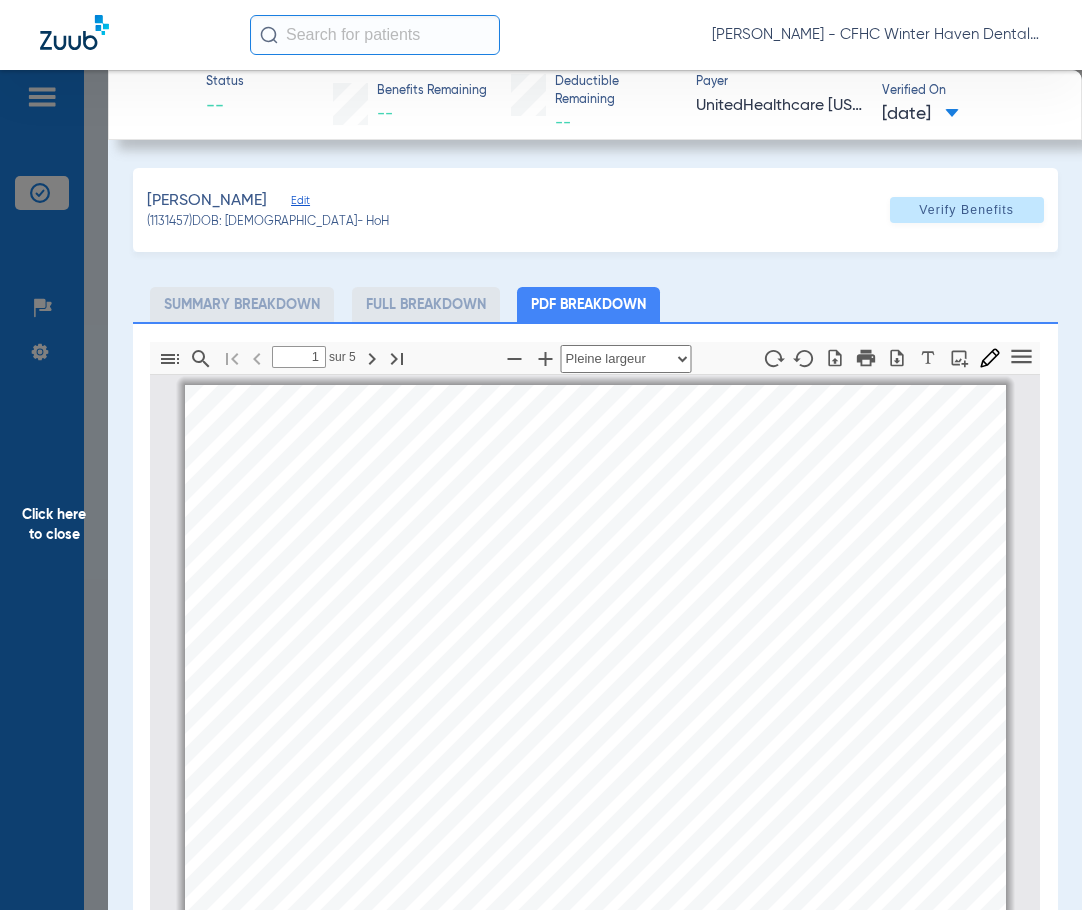 scroll, scrollTop: 10, scrollLeft: 0, axis: vertical 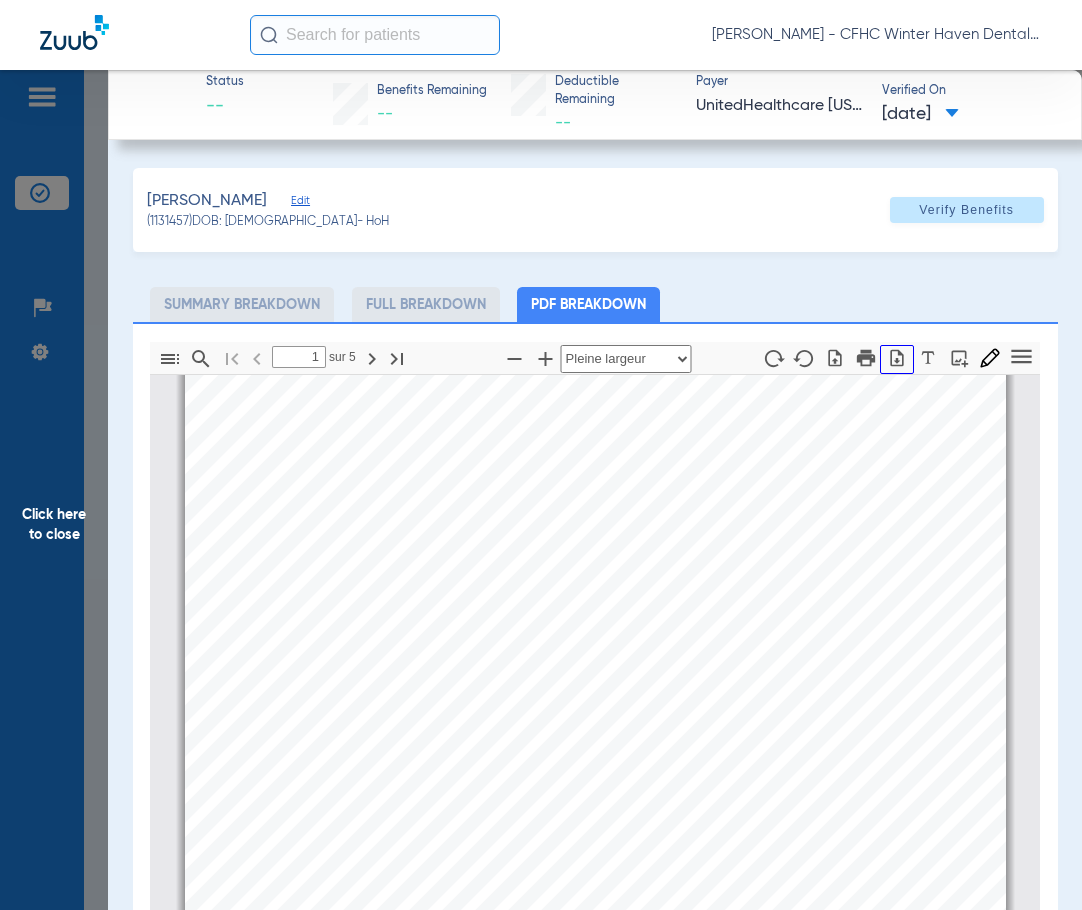 click 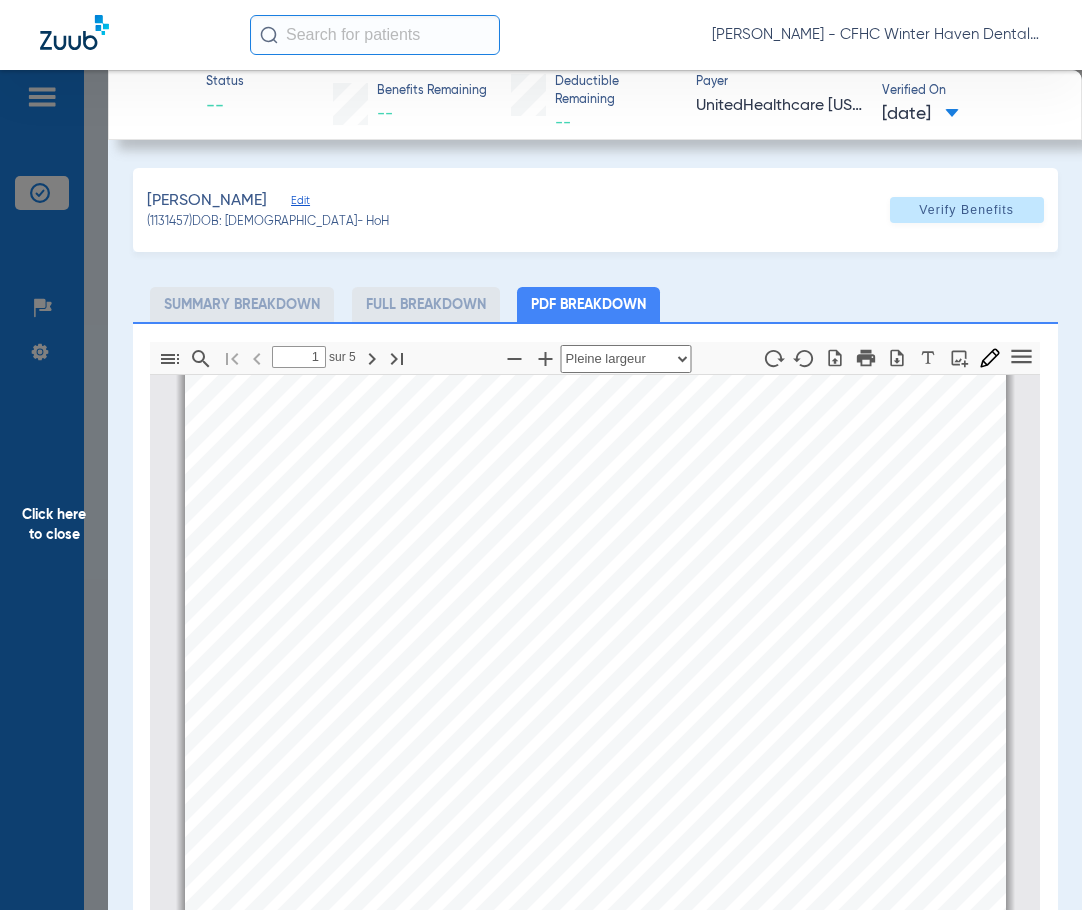 drag, startPoint x: 36, startPoint y: 534, endPoint x: 83, endPoint y: 534, distance: 47 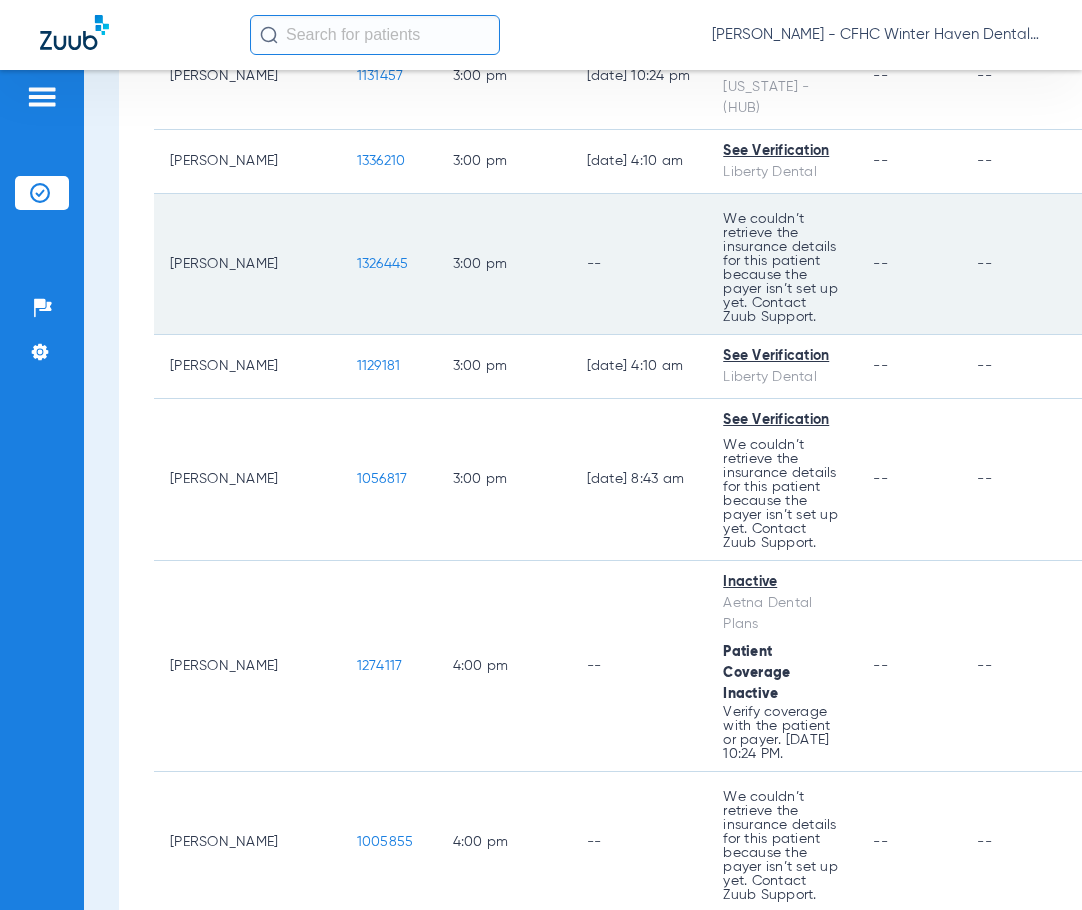 scroll, scrollTop: 6800, scrollLeft: 0, axis: vertical 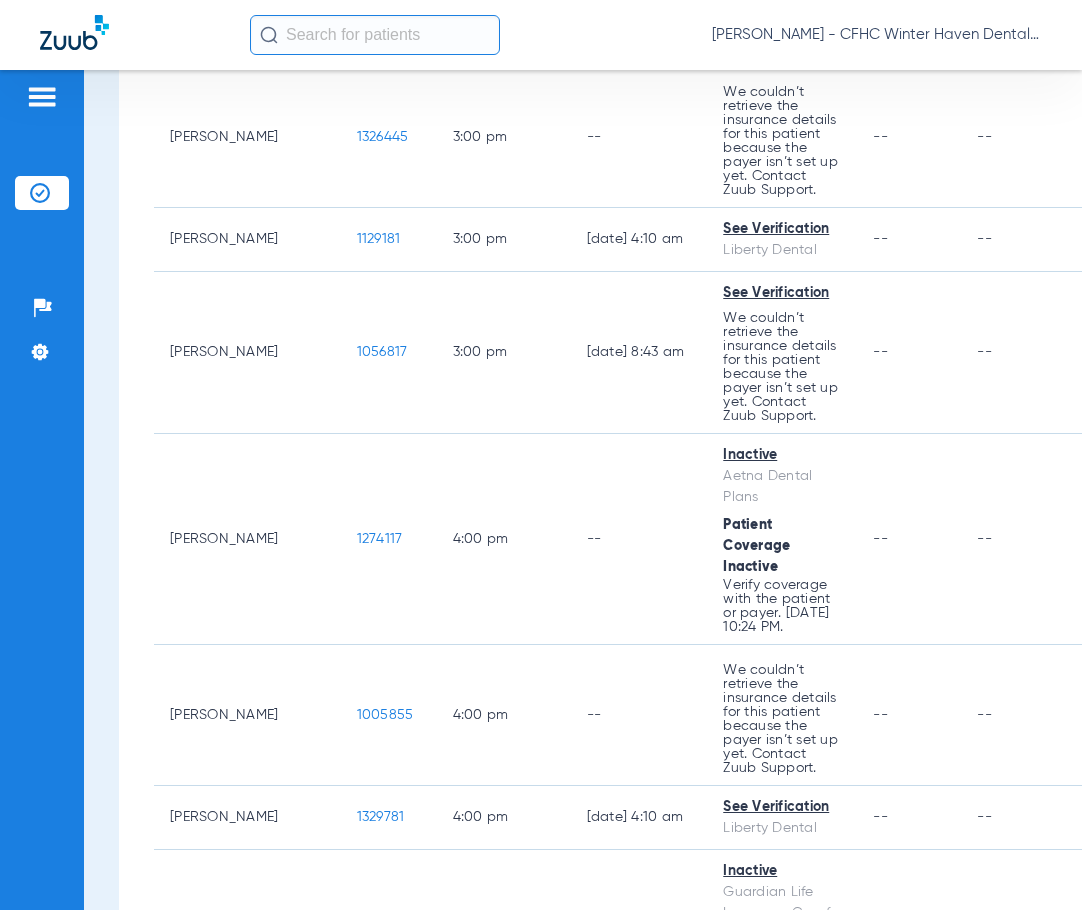 click on "[PERSON_NAME] - CFHC Winter Haven Dental" 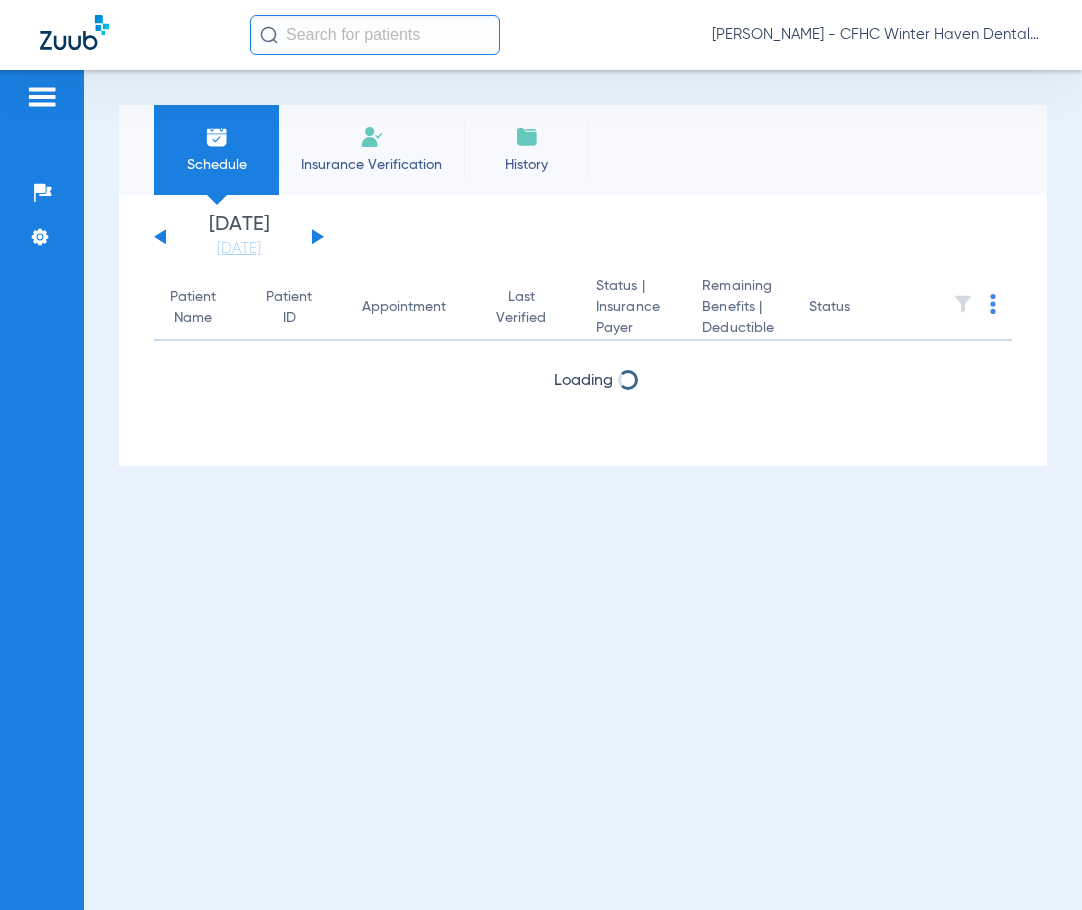 scroll, scrollTop: 0, scrollLeft: 0, axis: both 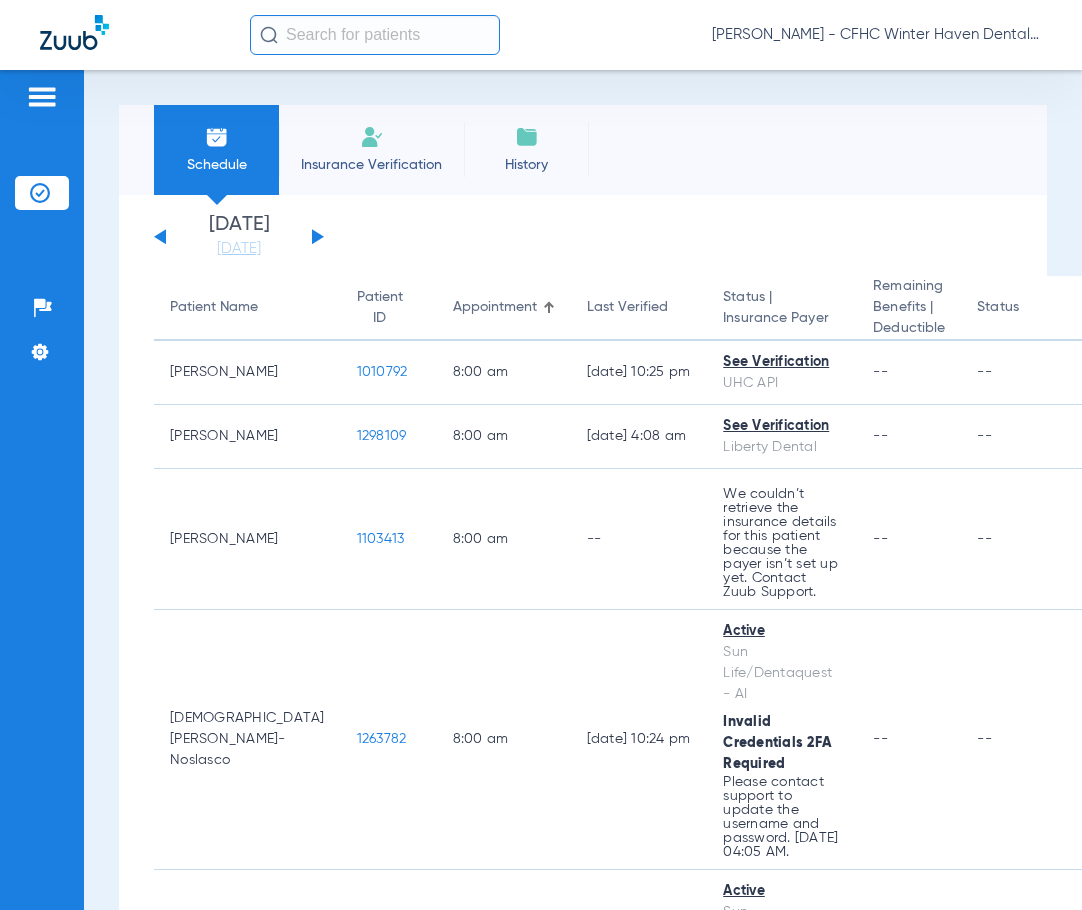 click on "[PERSON_NAME] - CFHC Winter Haven Dental" 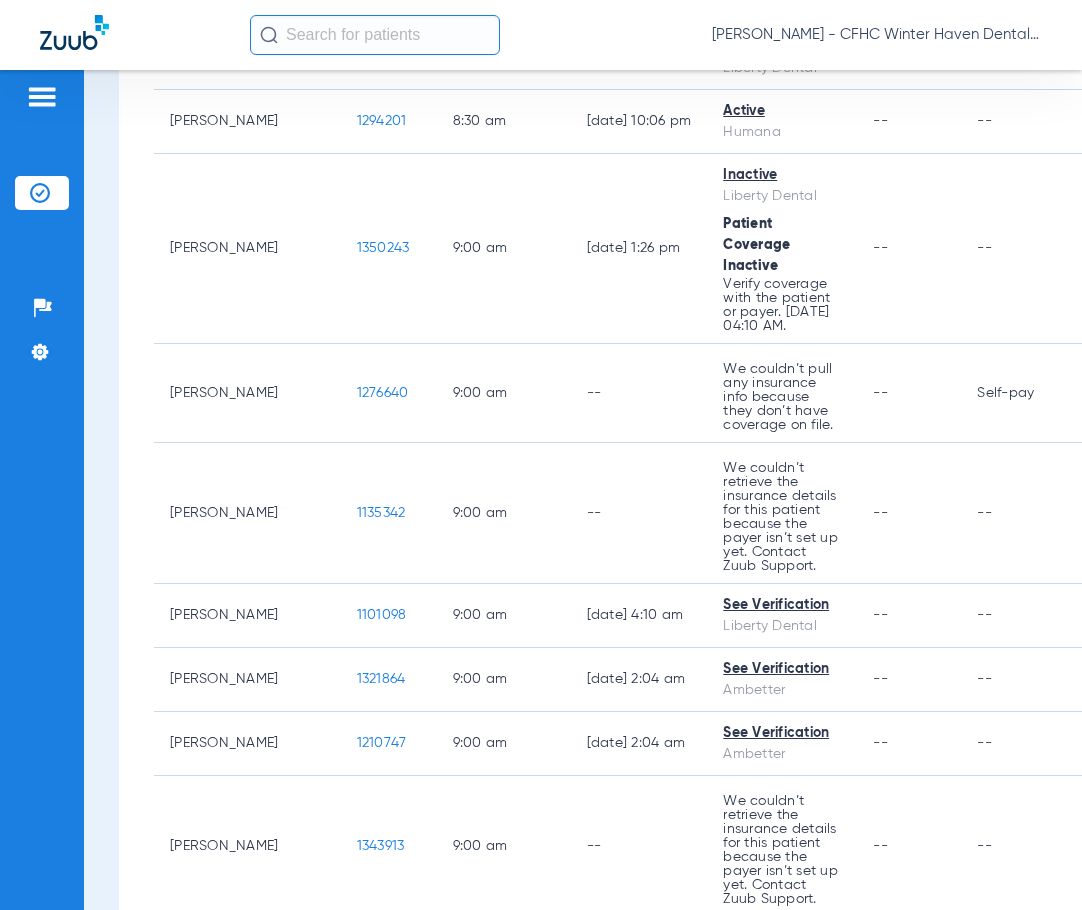 scroll, scrollTop: 1400, scrollLeft: 0, axis: vertical 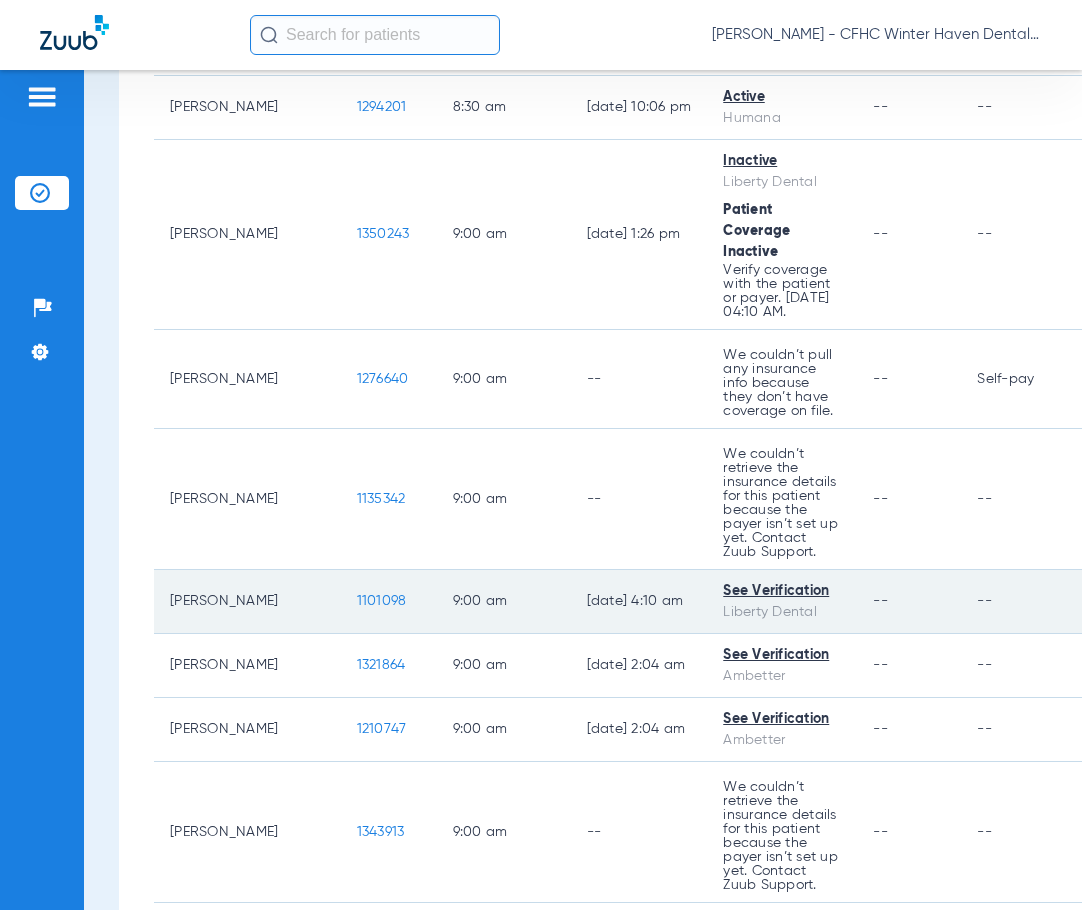 click on "1101098" 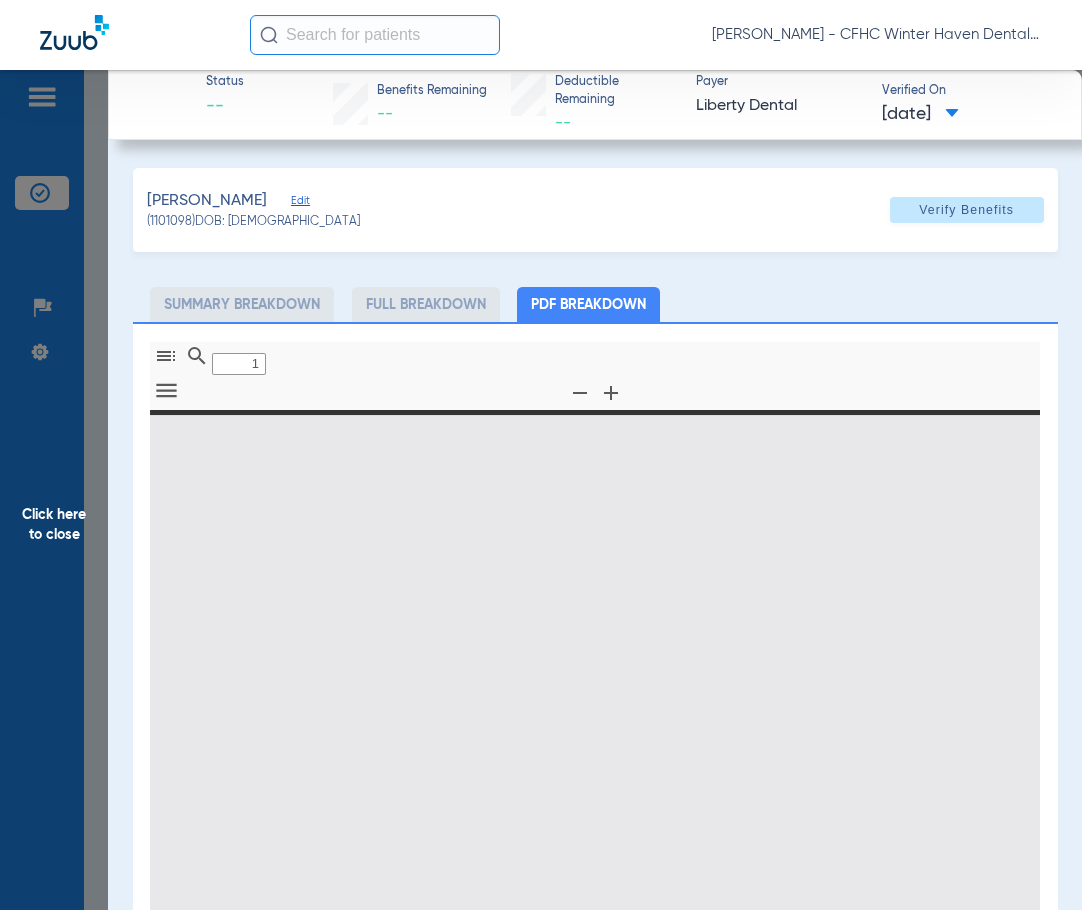 type on "0" 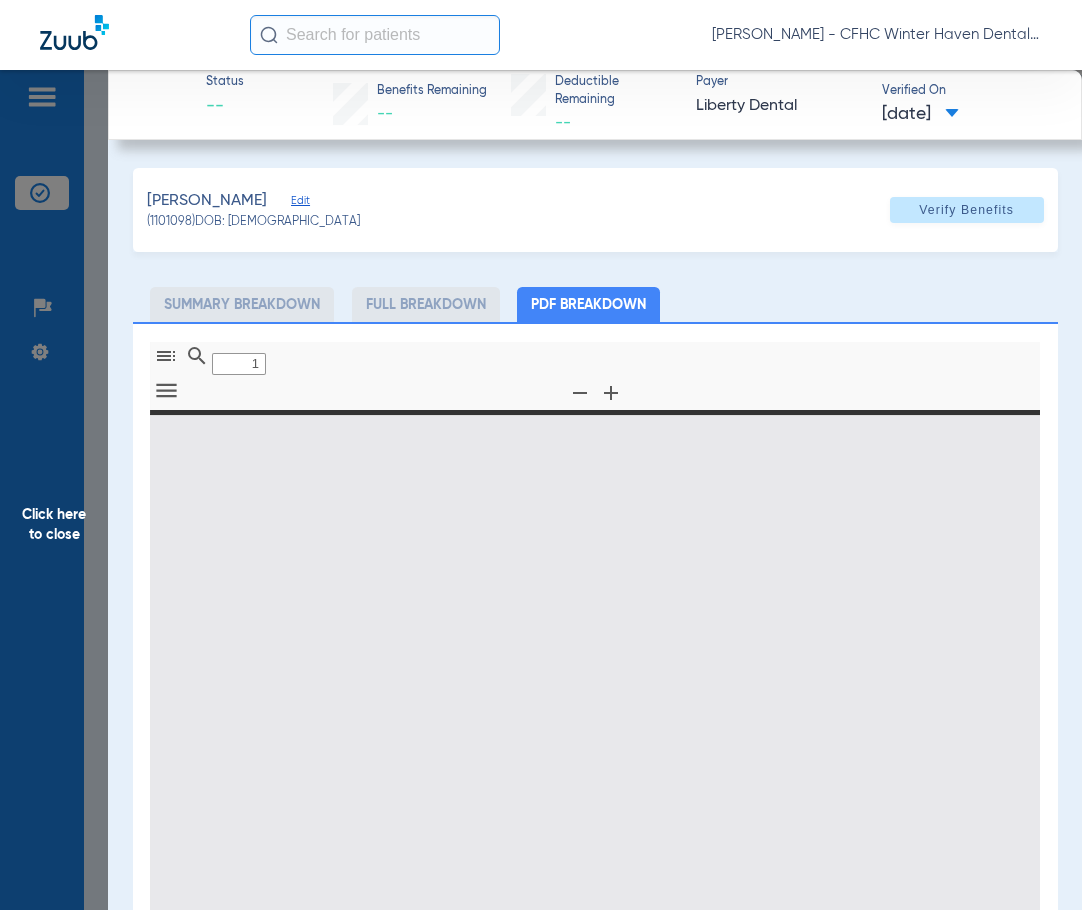 select on "page-width" 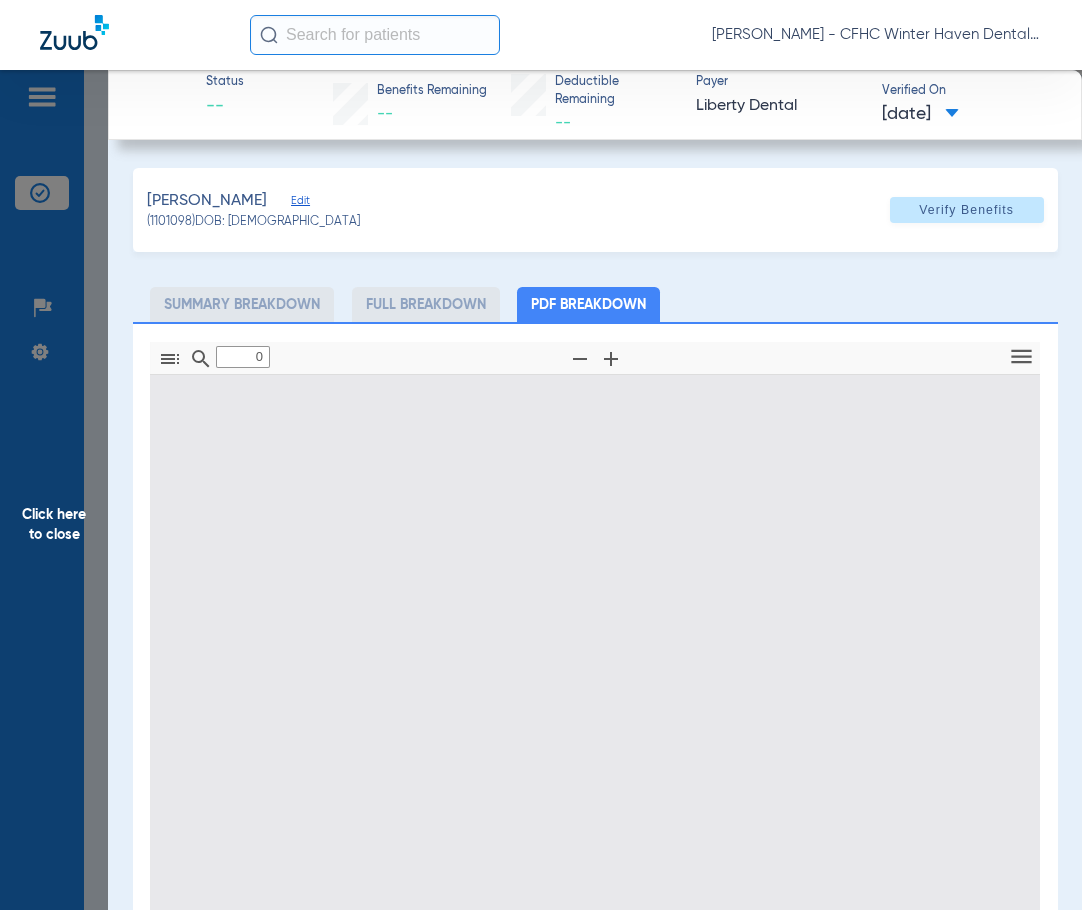 type on "1" 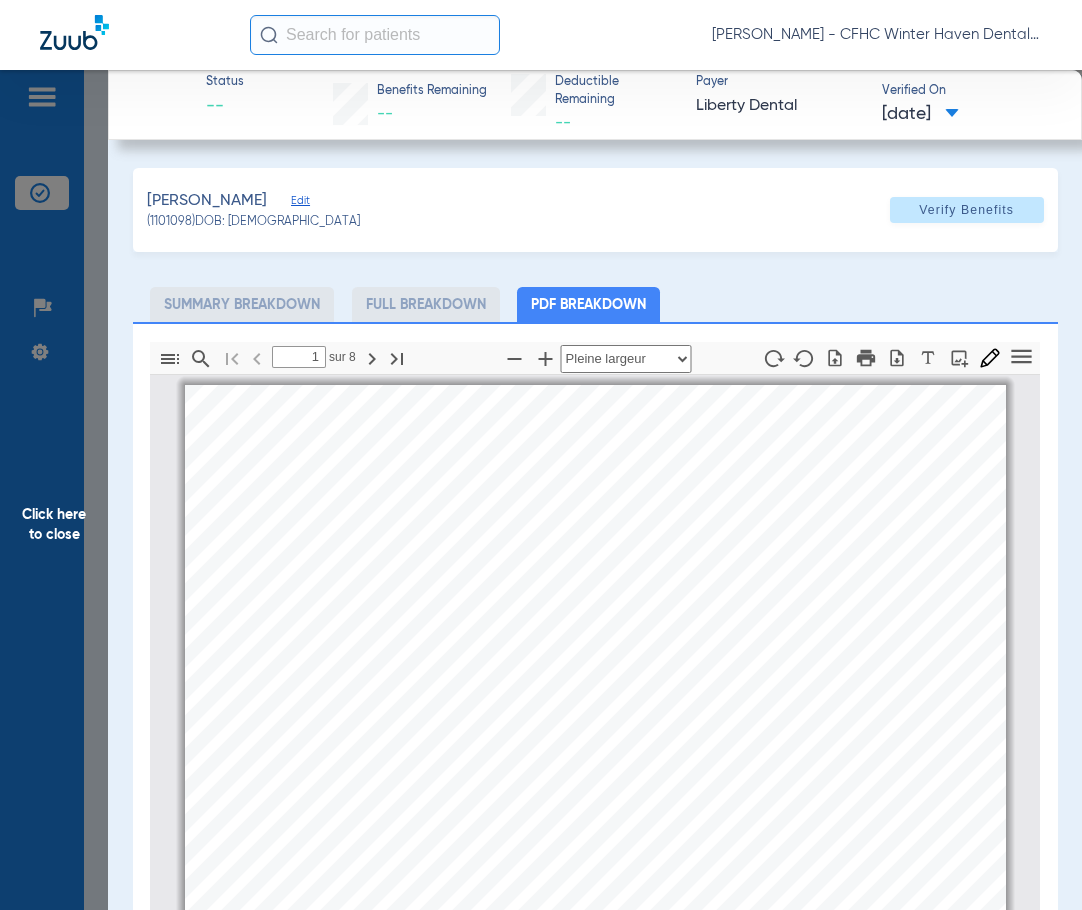 scroll, scrollTop: 10, scrollLeft: 0, axis: vertical 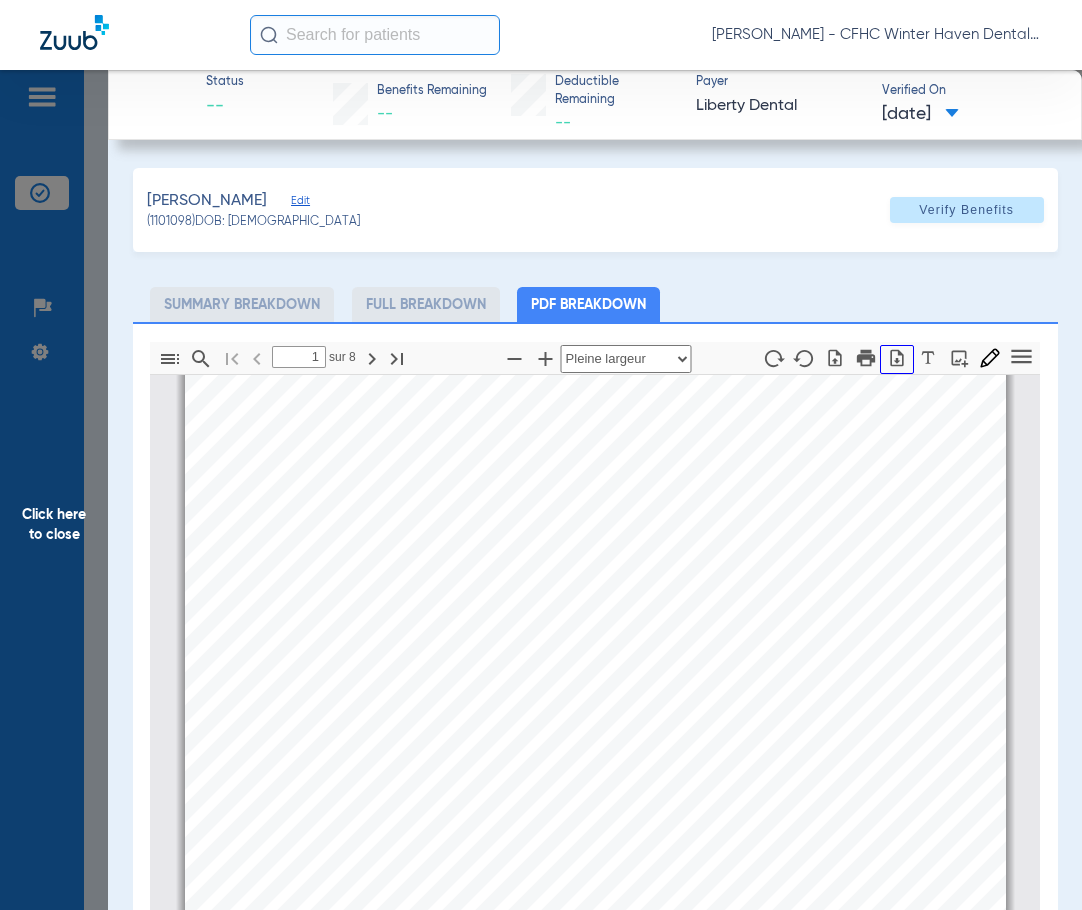 click 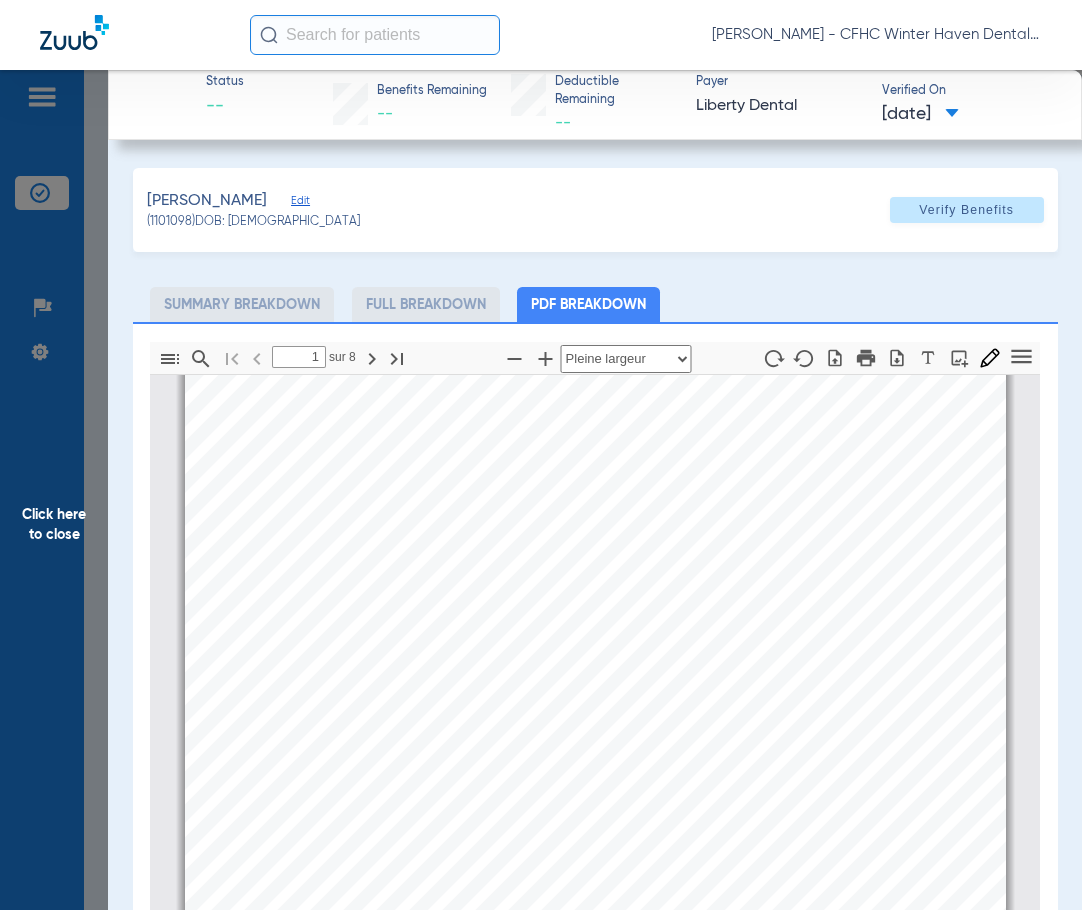 click on "Click here to close" 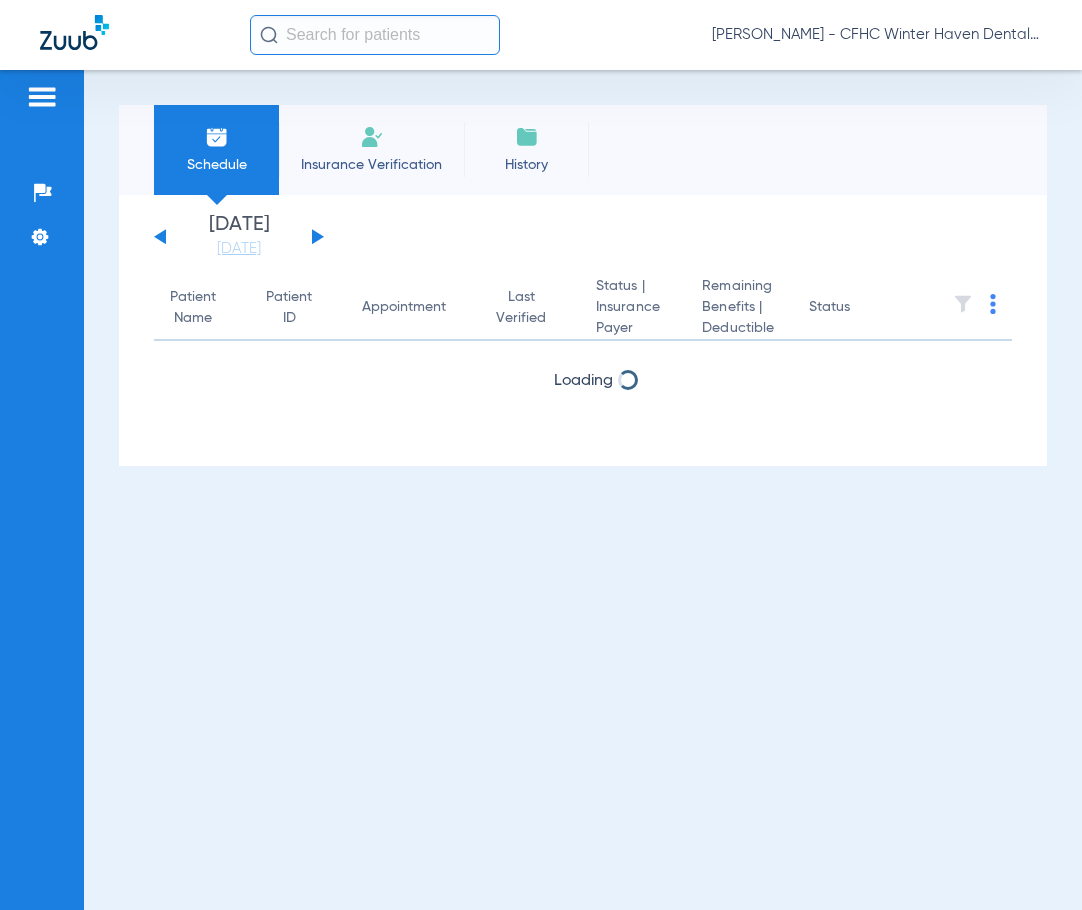 scroll, scrollTop: 0, scrollLeft: 0, axis: both 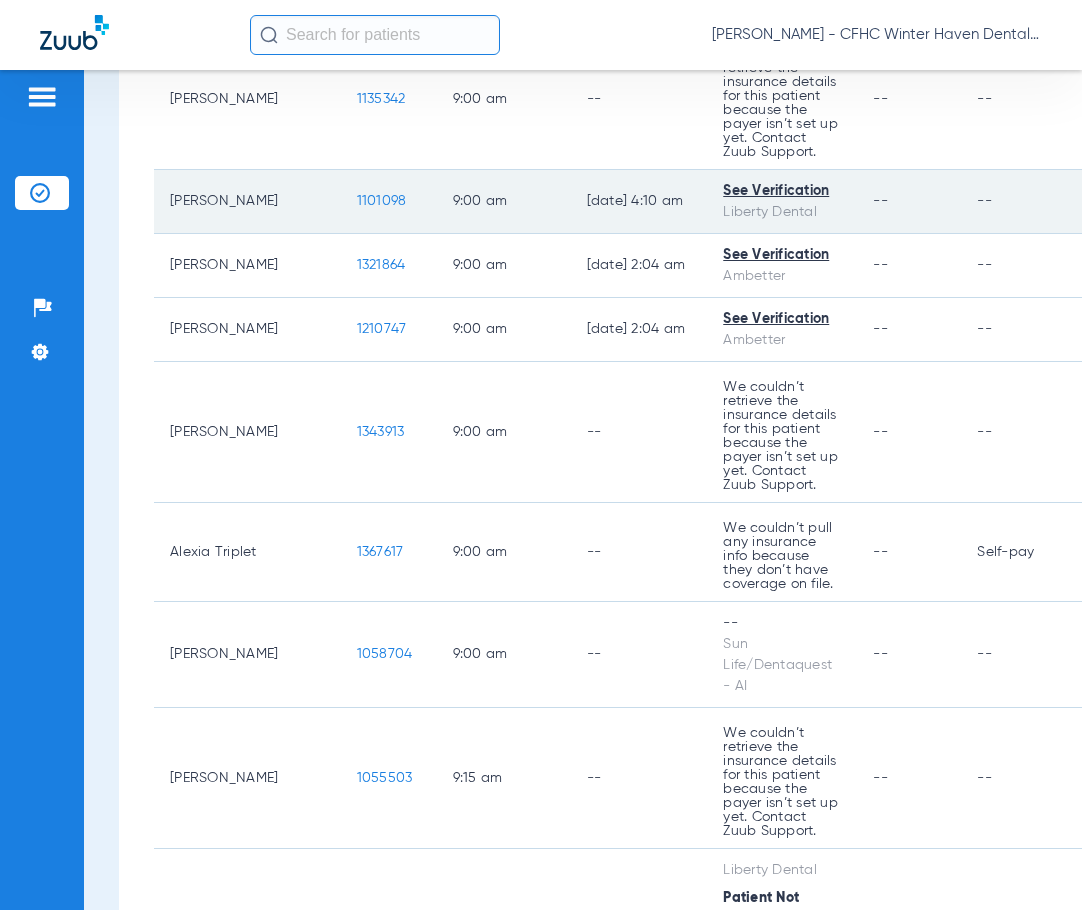 click on "1101098" 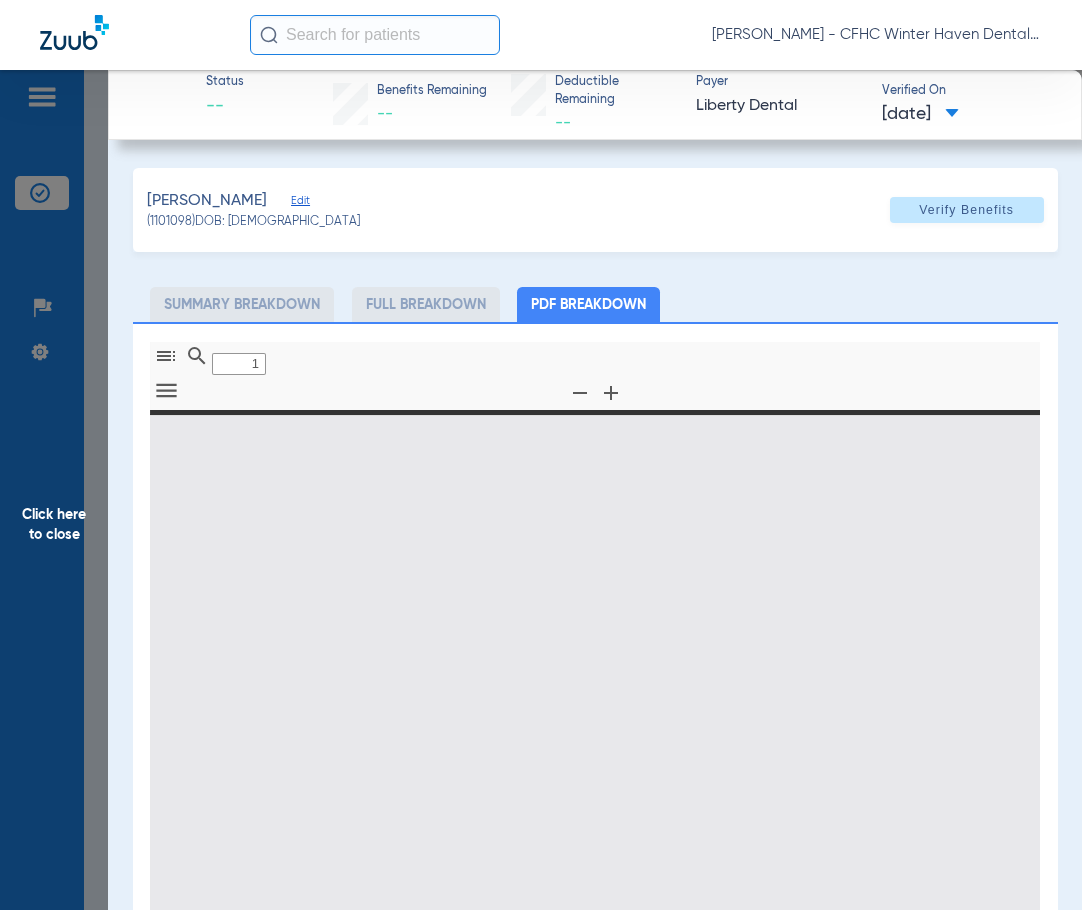 type on "0" 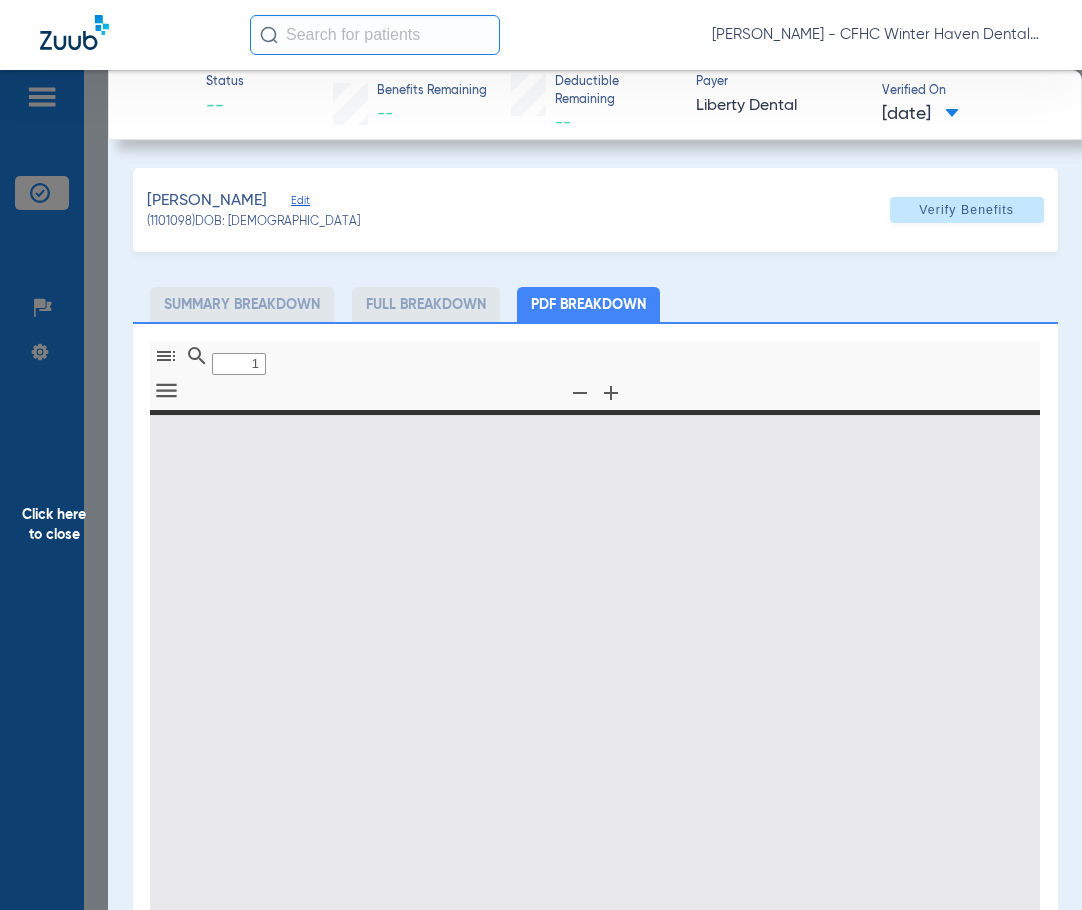 select on "page-width" 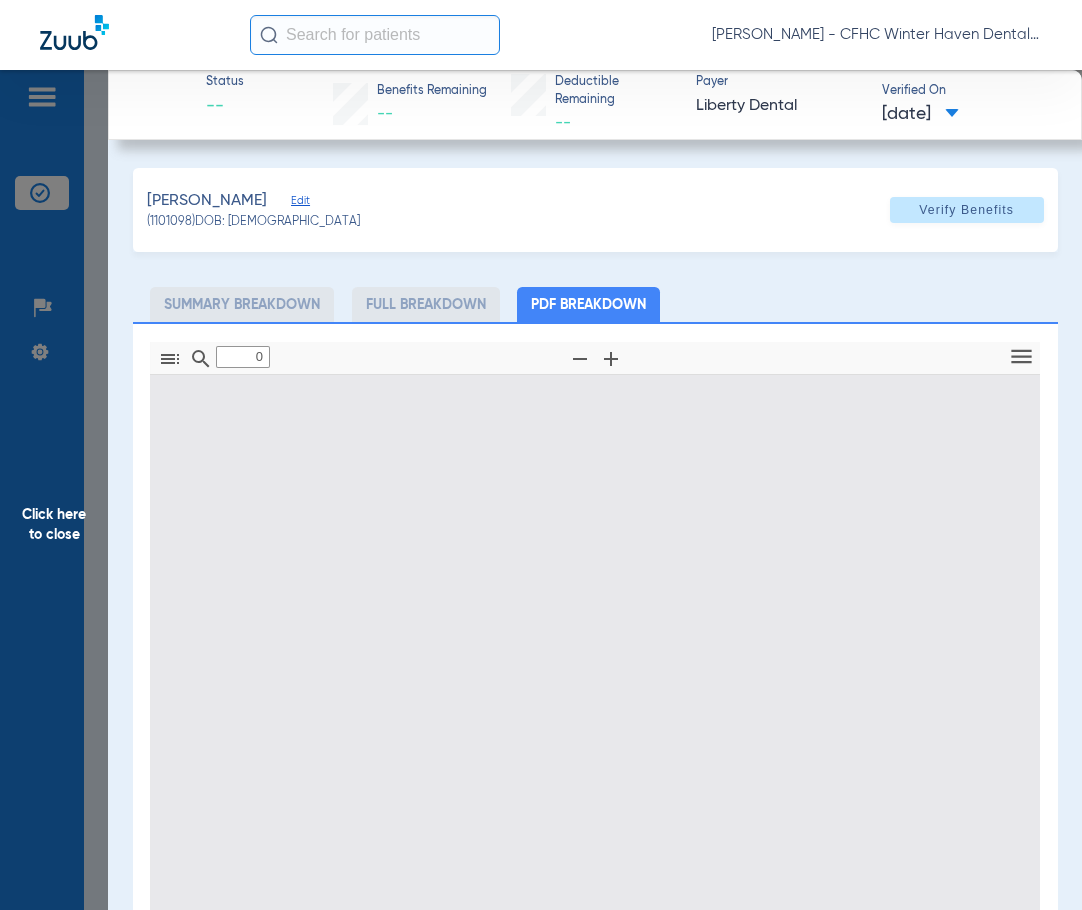 type on "1" 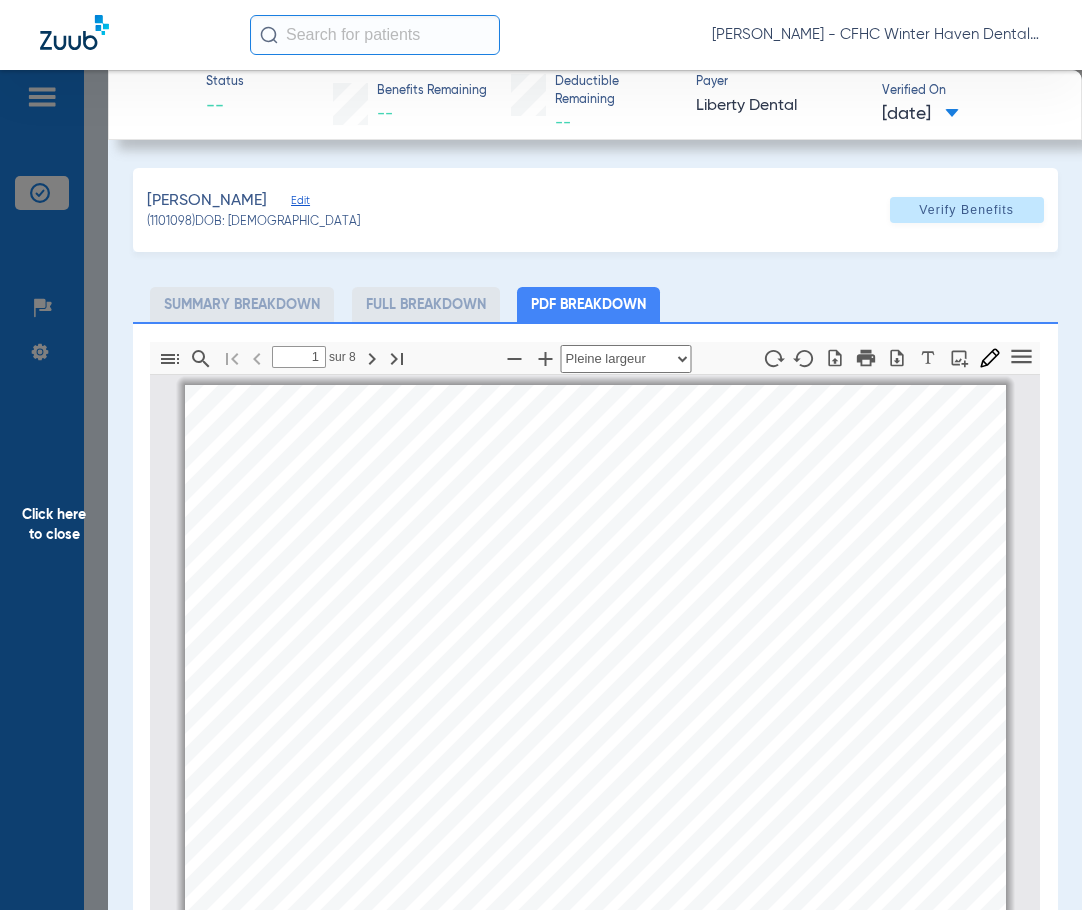 scroll, scrollTop: 10, scrollLeft: 0, axis: vertical 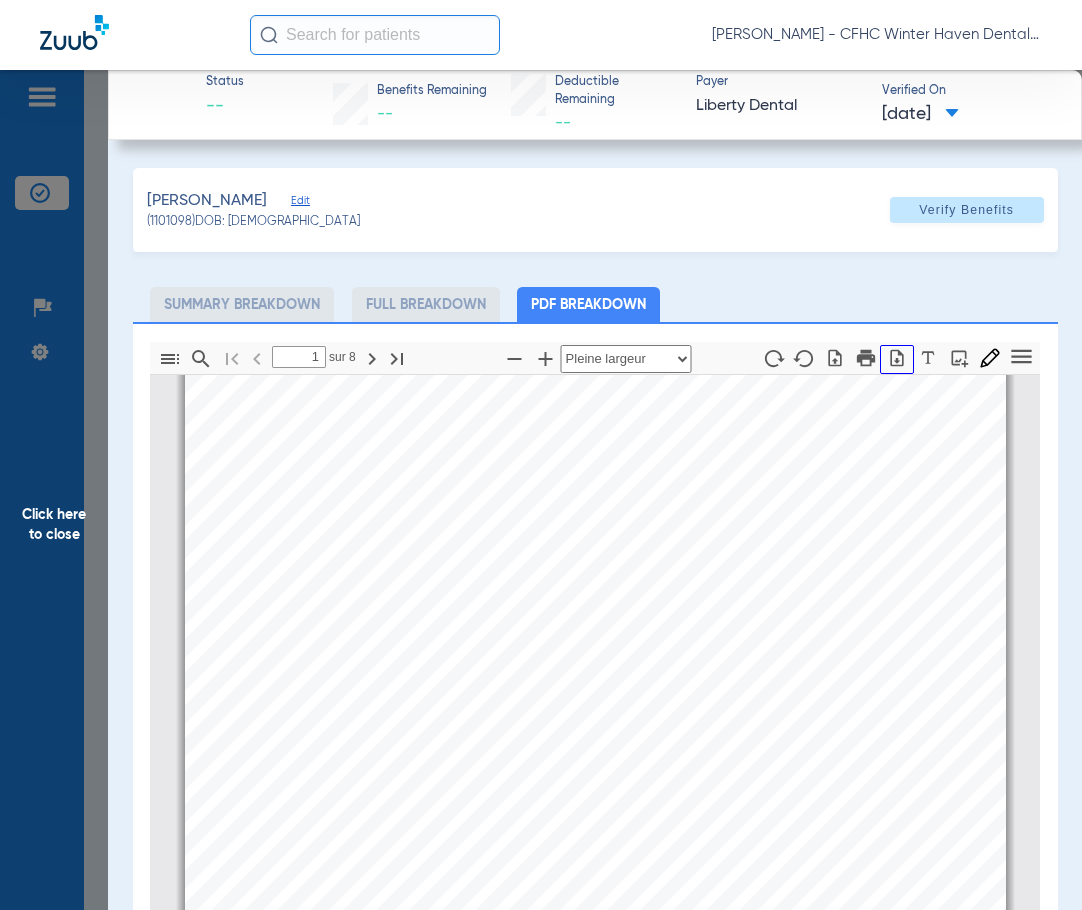 click 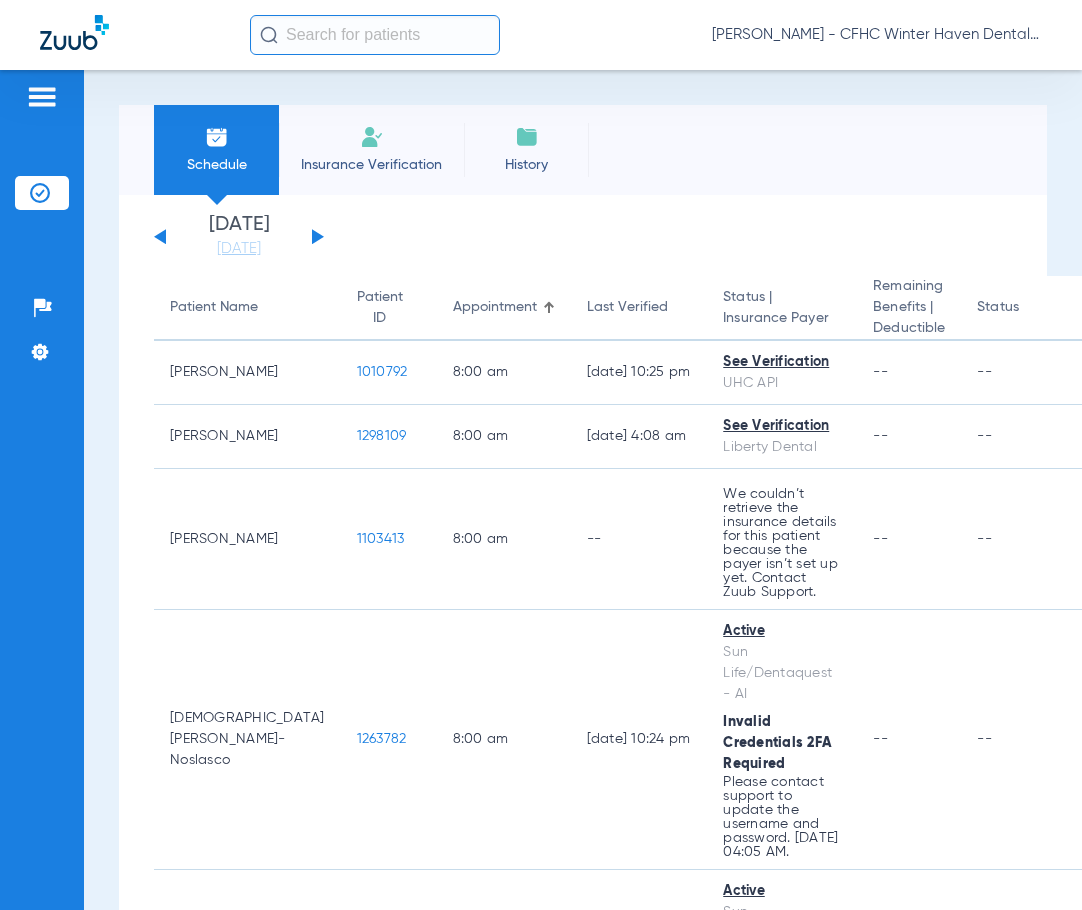 scroll, scrollTop: 0, scrollLeft: 0, axis: both 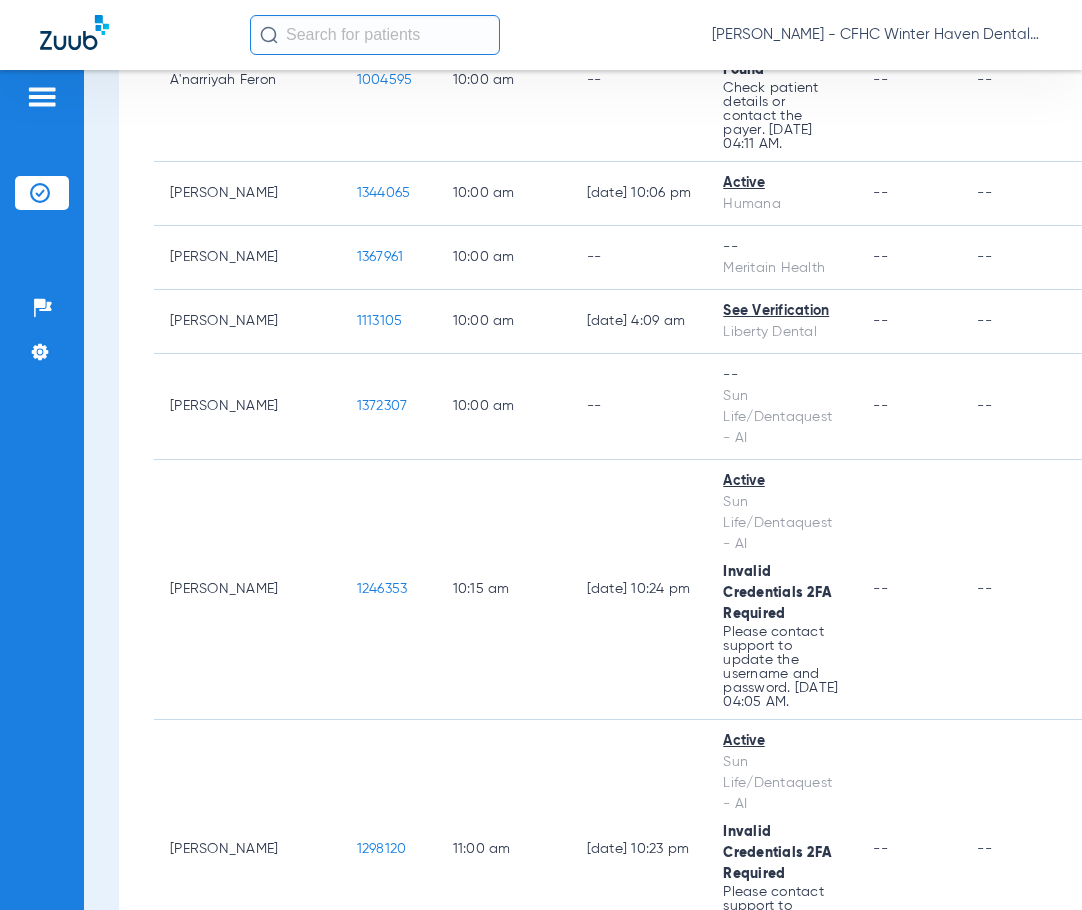 click on "[PERSON_NAME] - CFHC Winter Haven Dental" 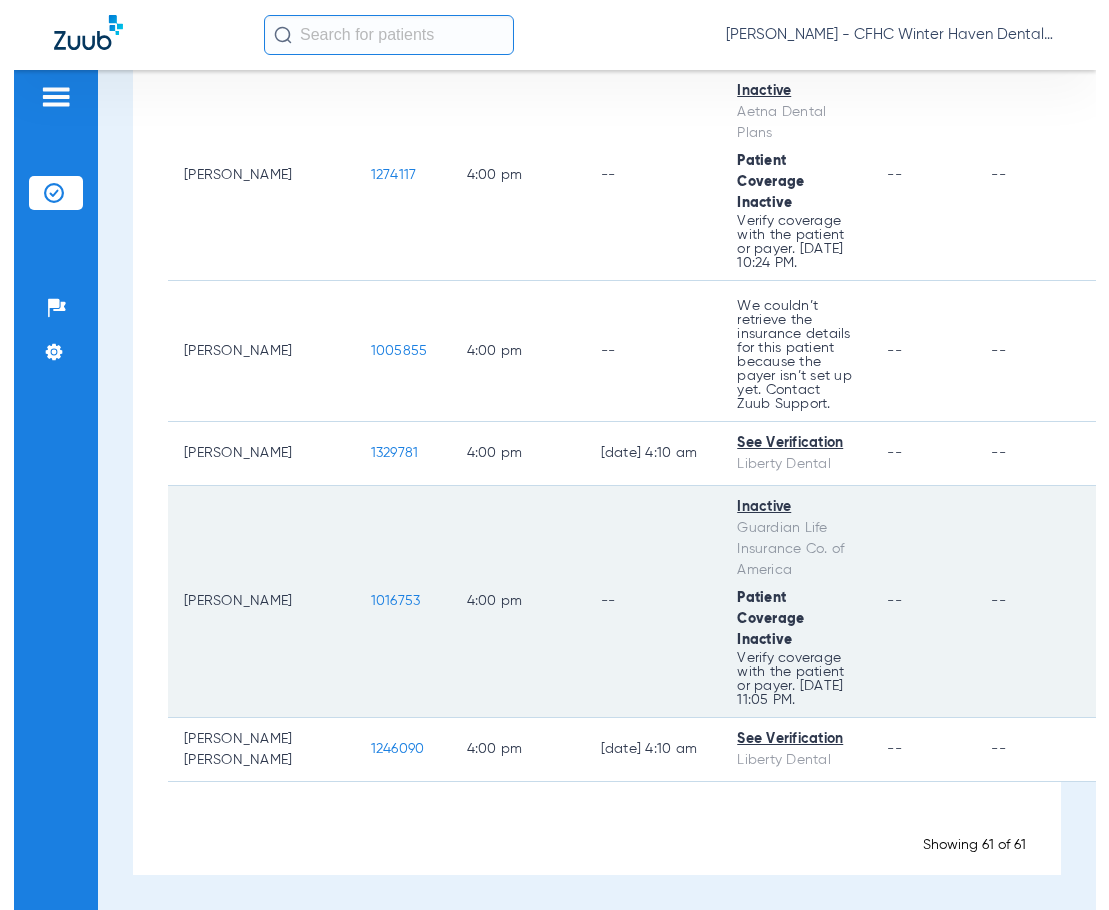scroll, scrollTop: 7558, scrollLeft: 0, axis: vertical 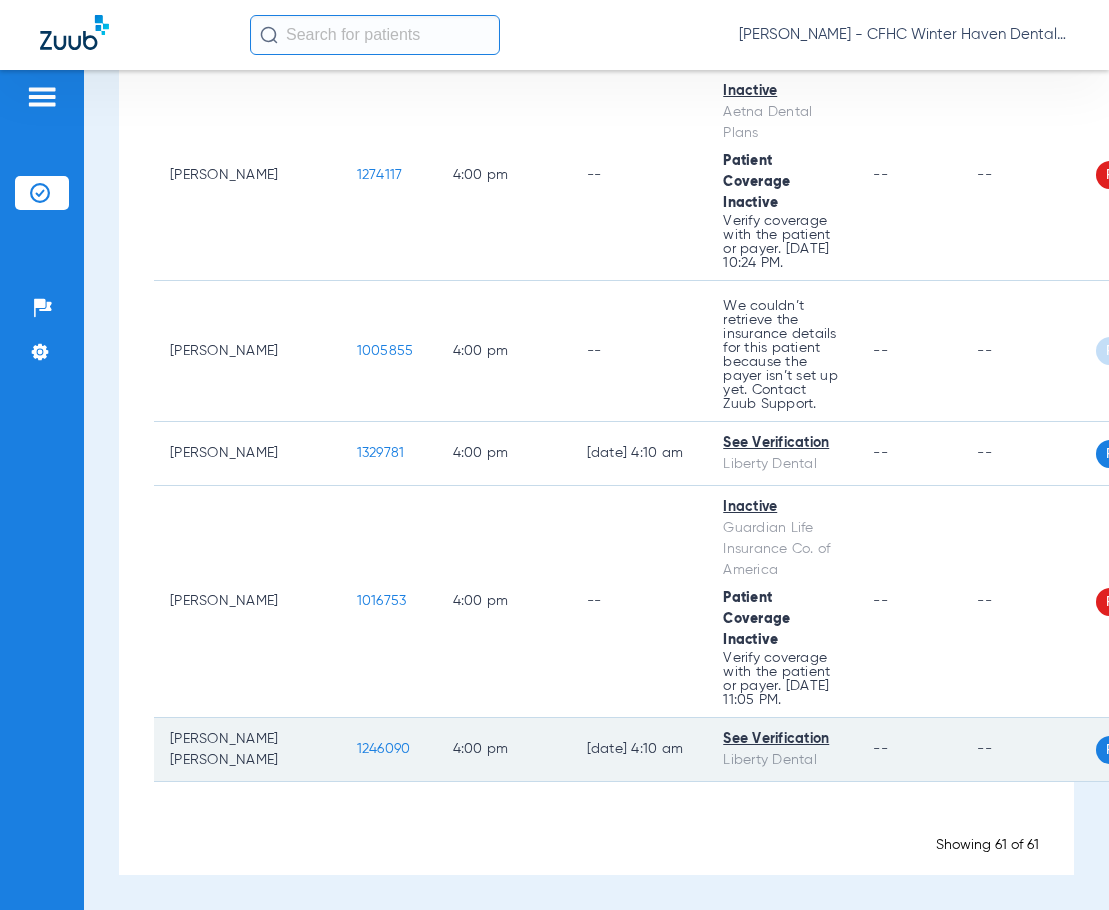 click on "1246090" 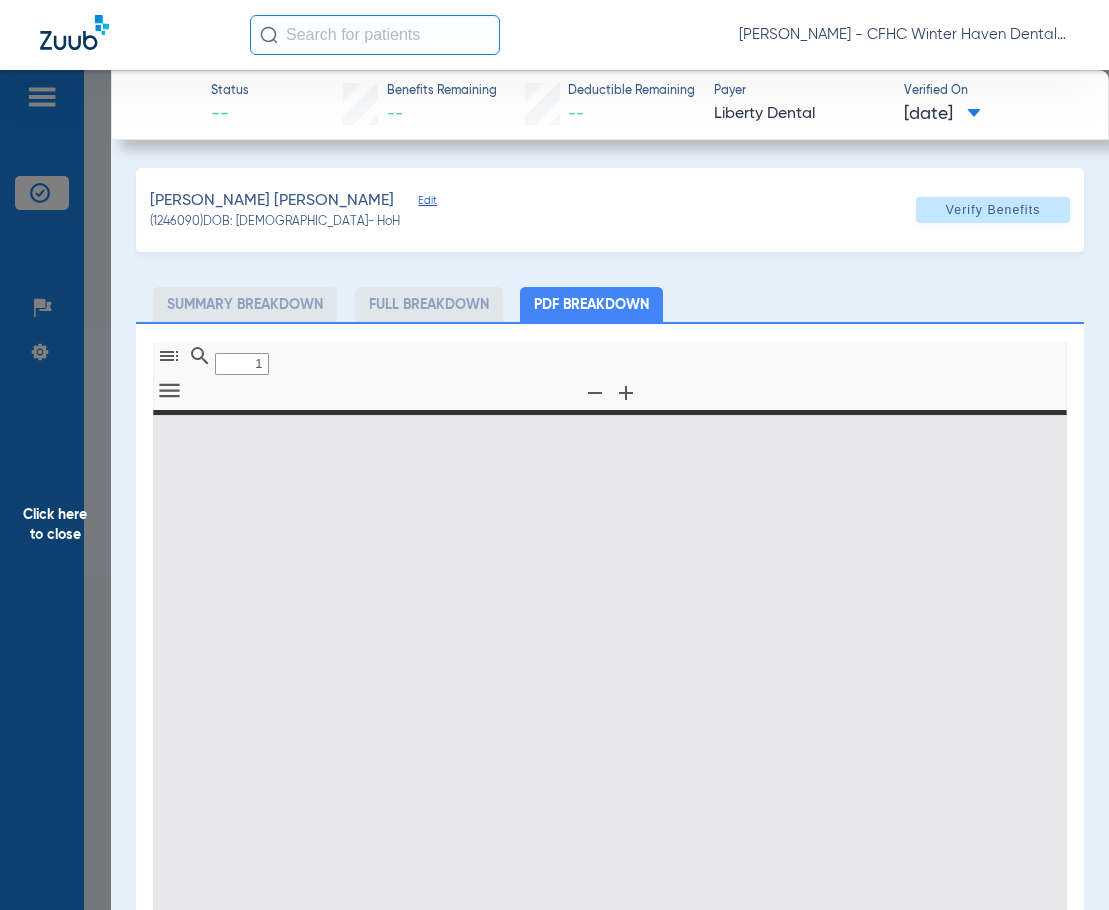type on "0" 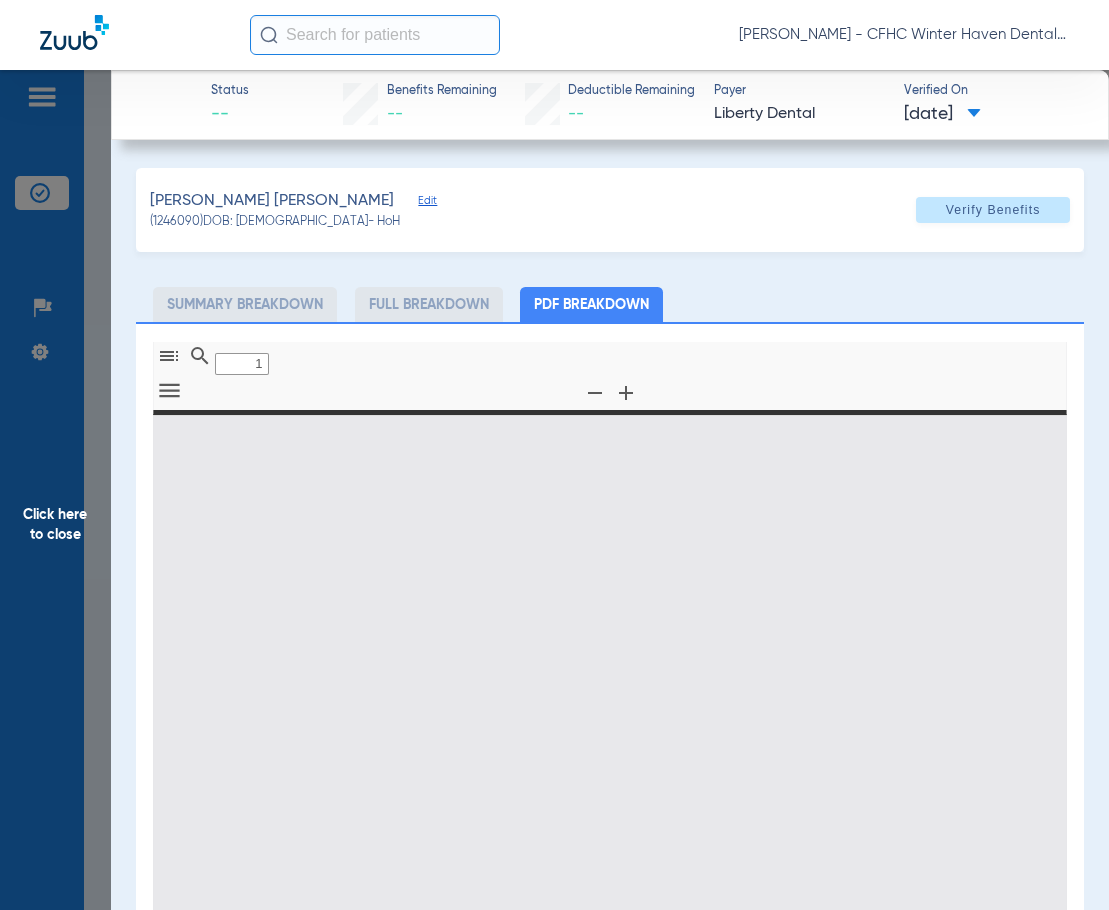 select on "page-width" 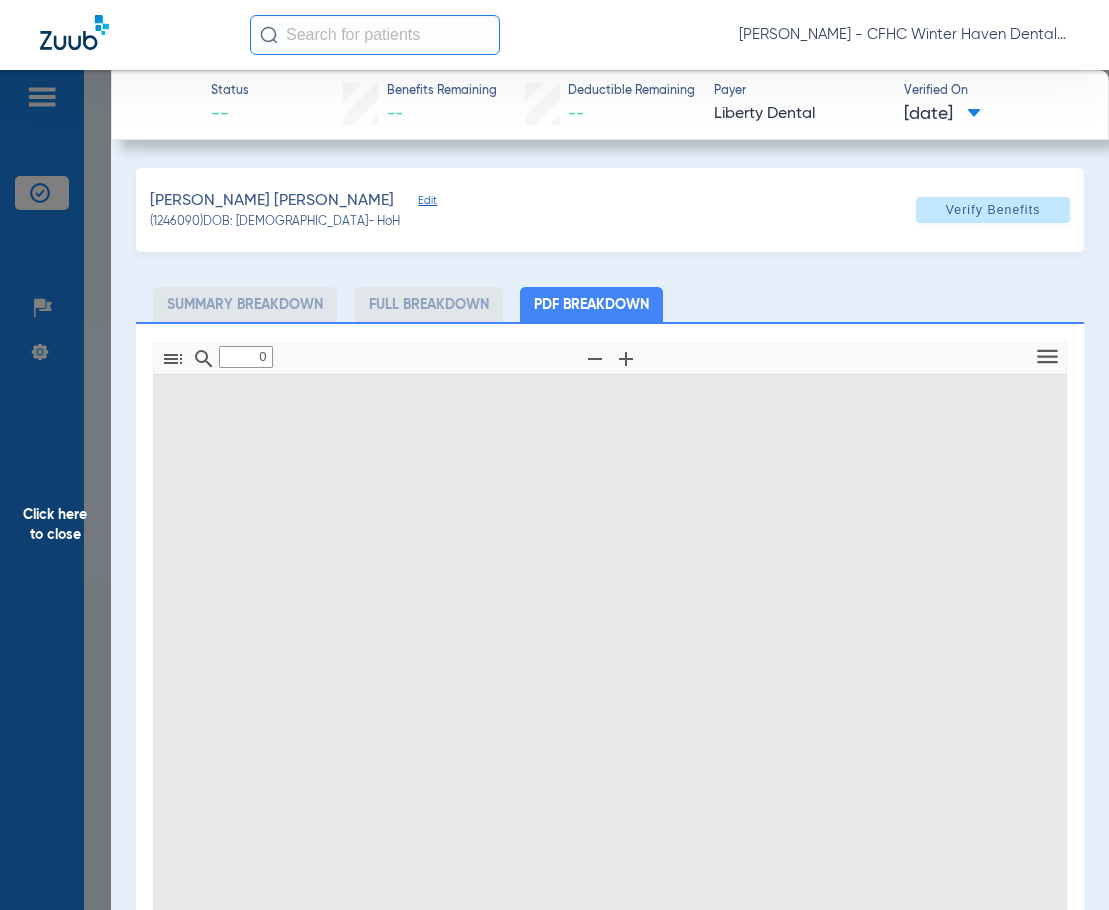 type on "1" 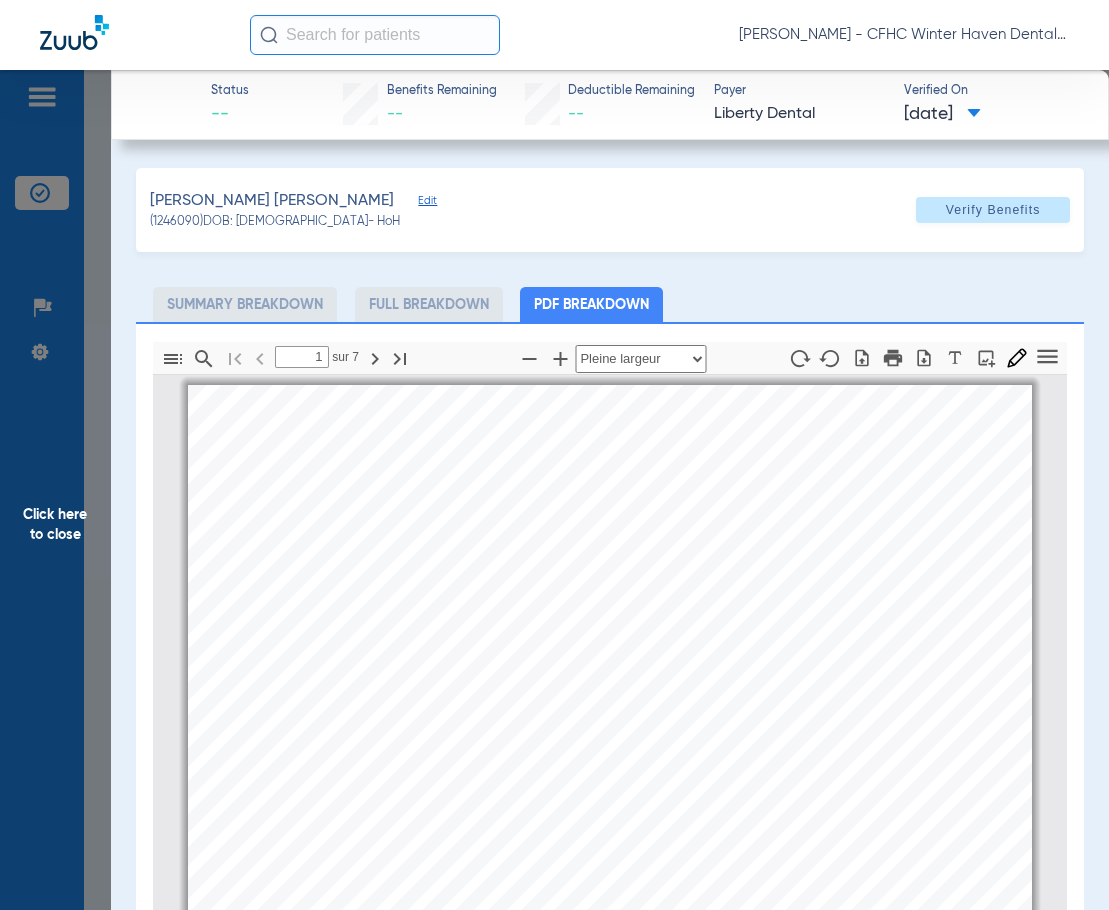 scroll, scrollTop: 10, scrollLeft: 0, axis: vertical 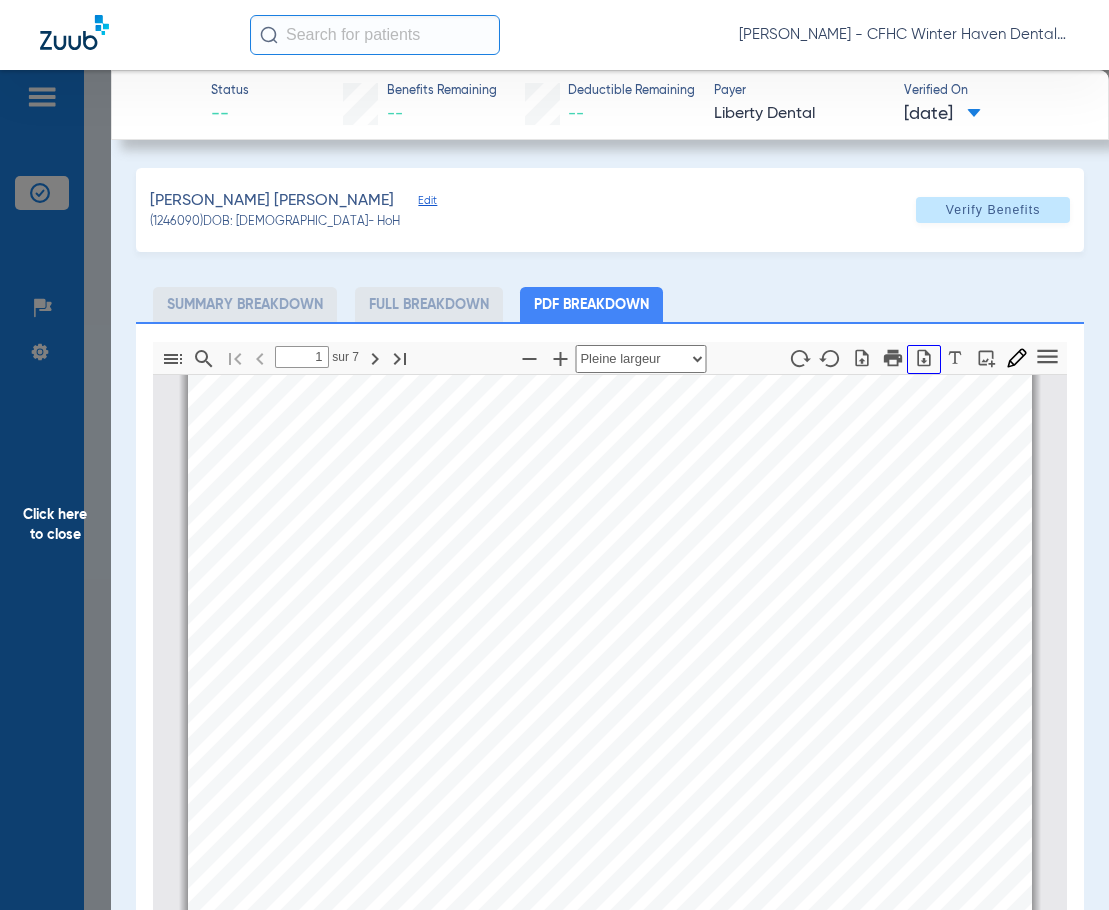 click 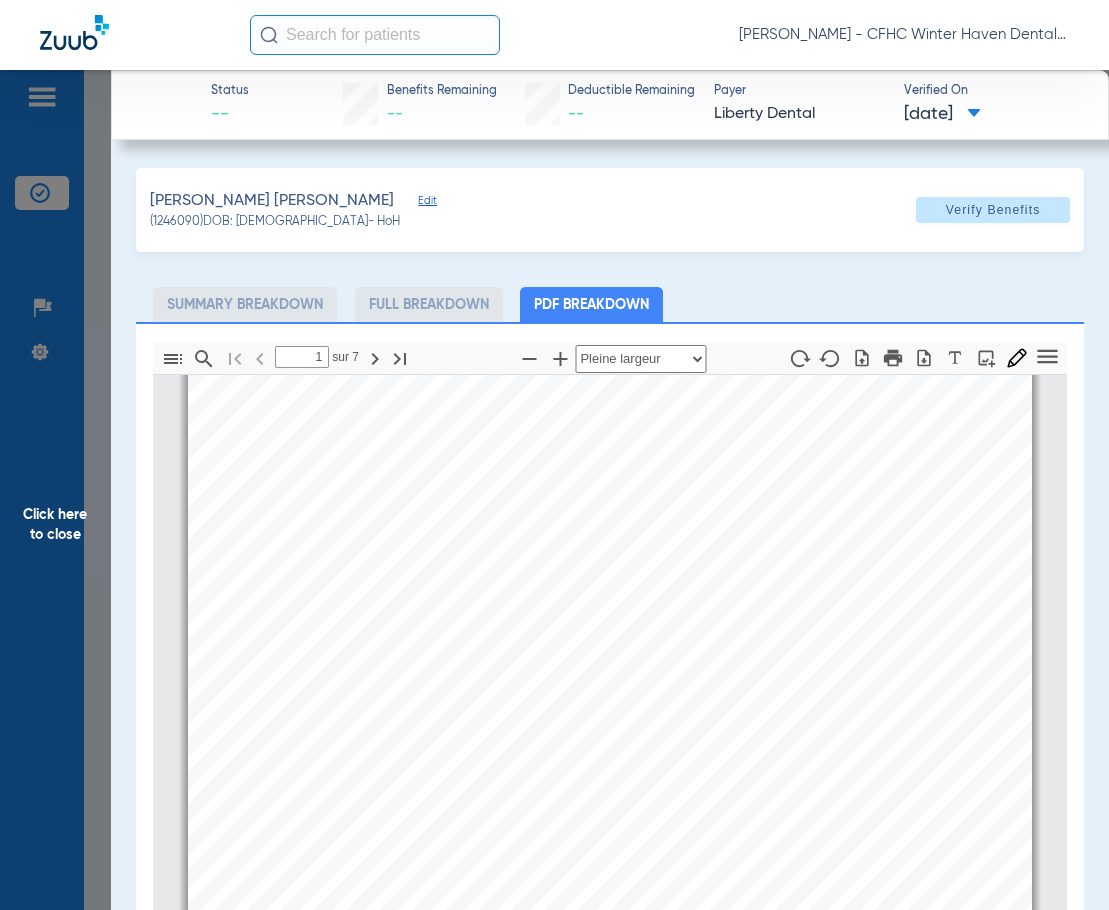 click on "Click here to close" 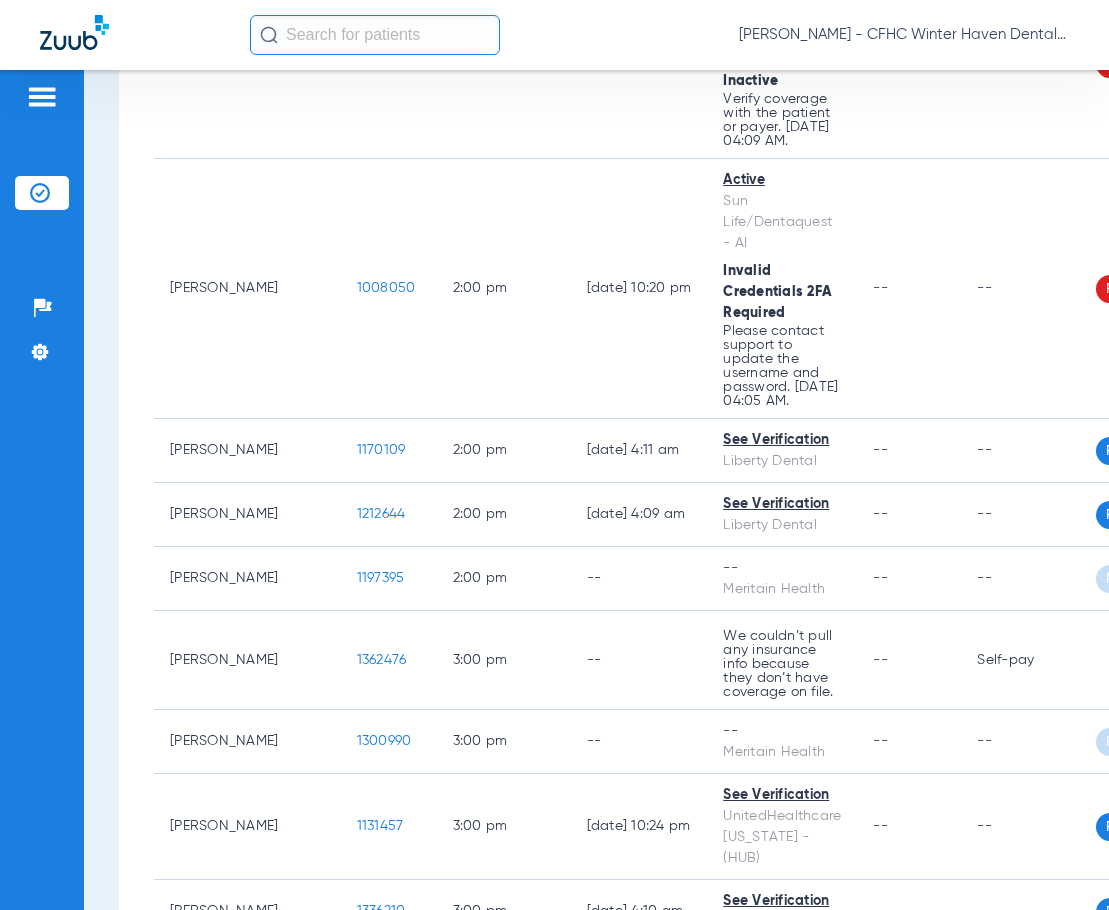 scroll, scrollTop: 6058, scrollLeft: 0, axis: vertical 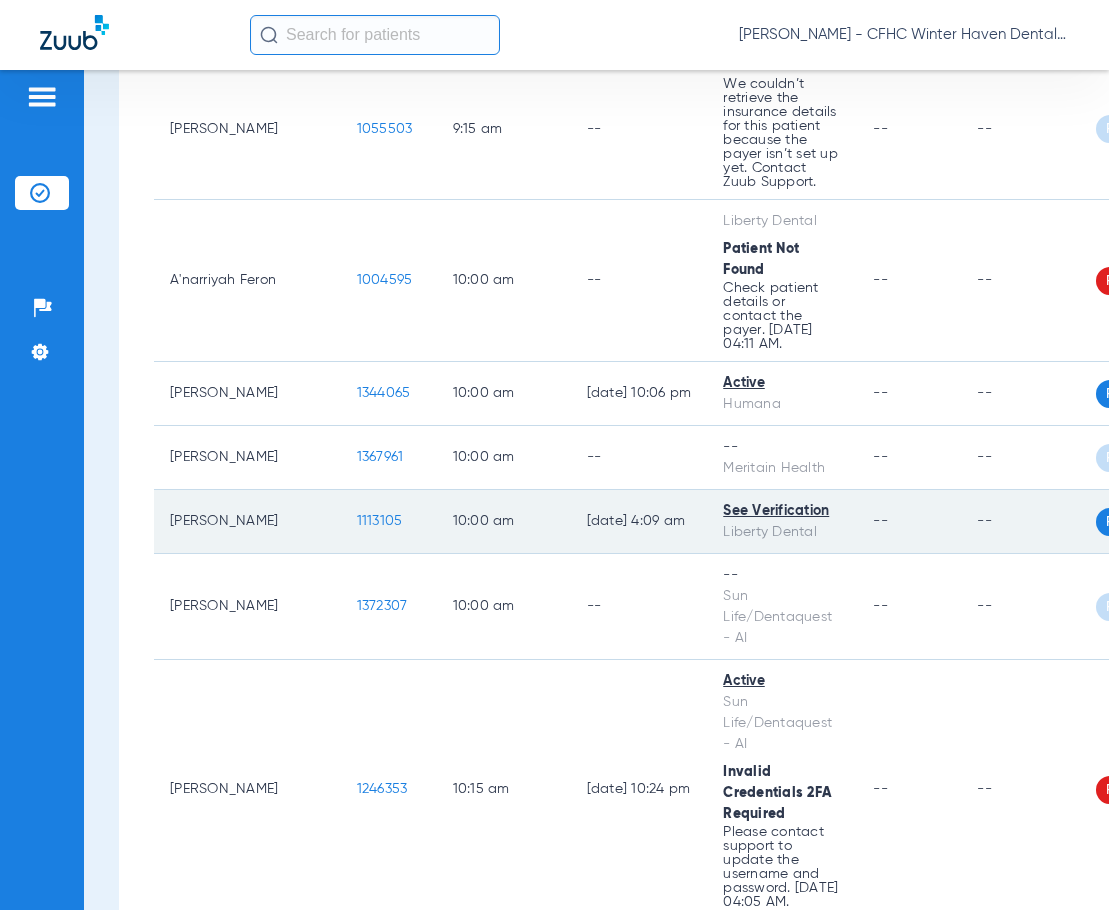 click on "1113105" 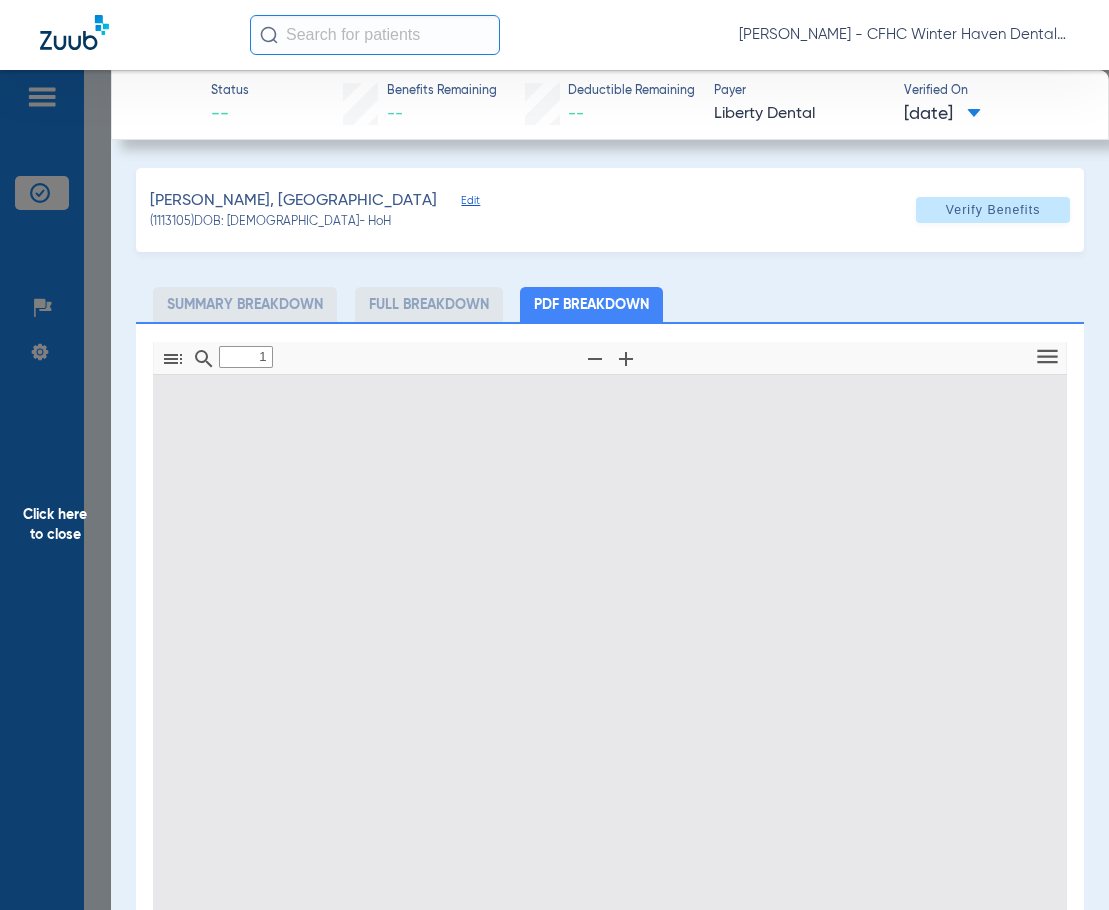 type on "0" 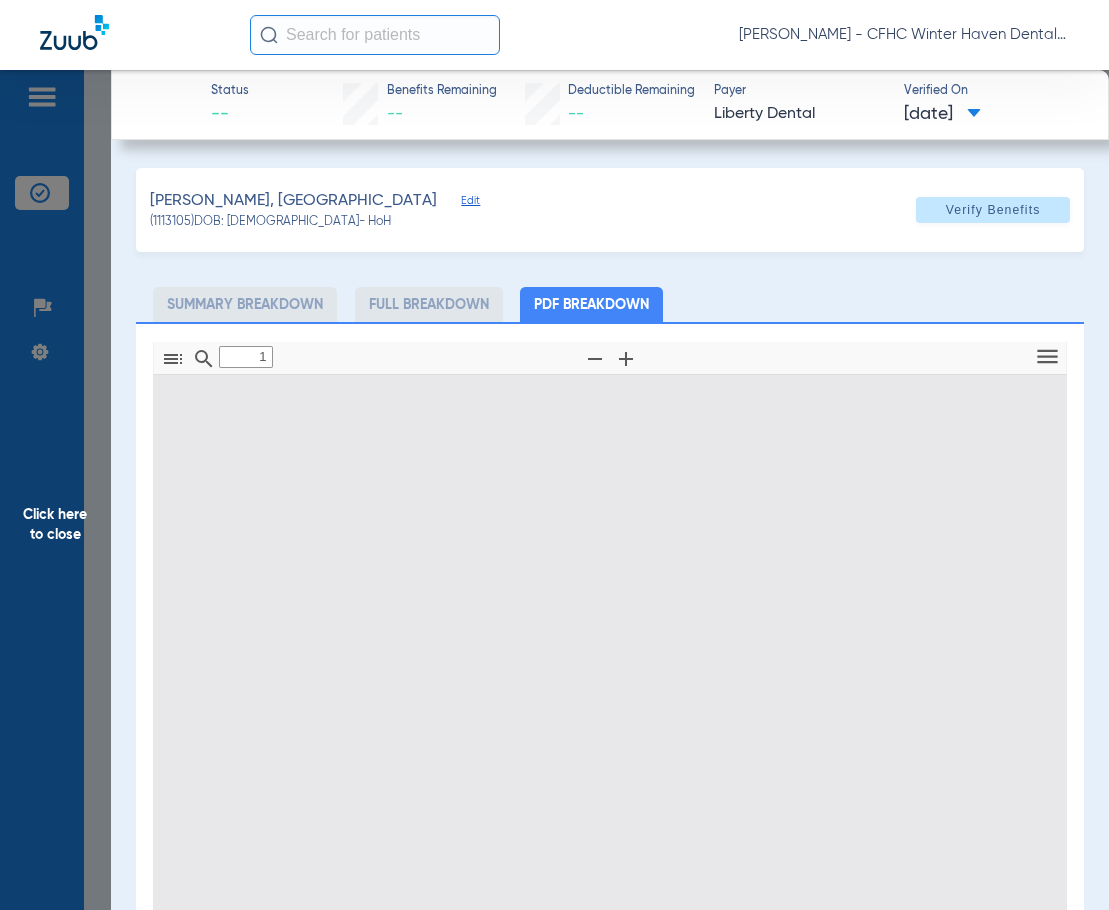 select on "page-width" 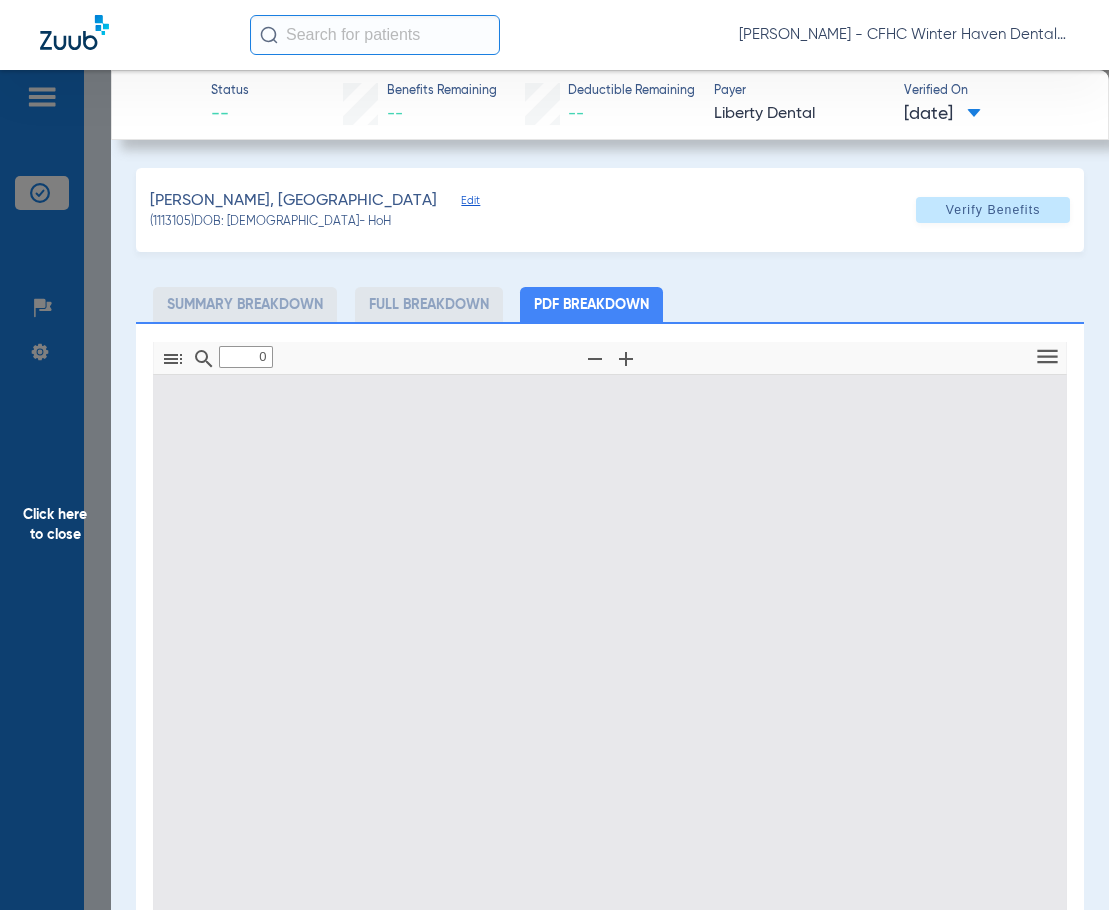 type on "1" 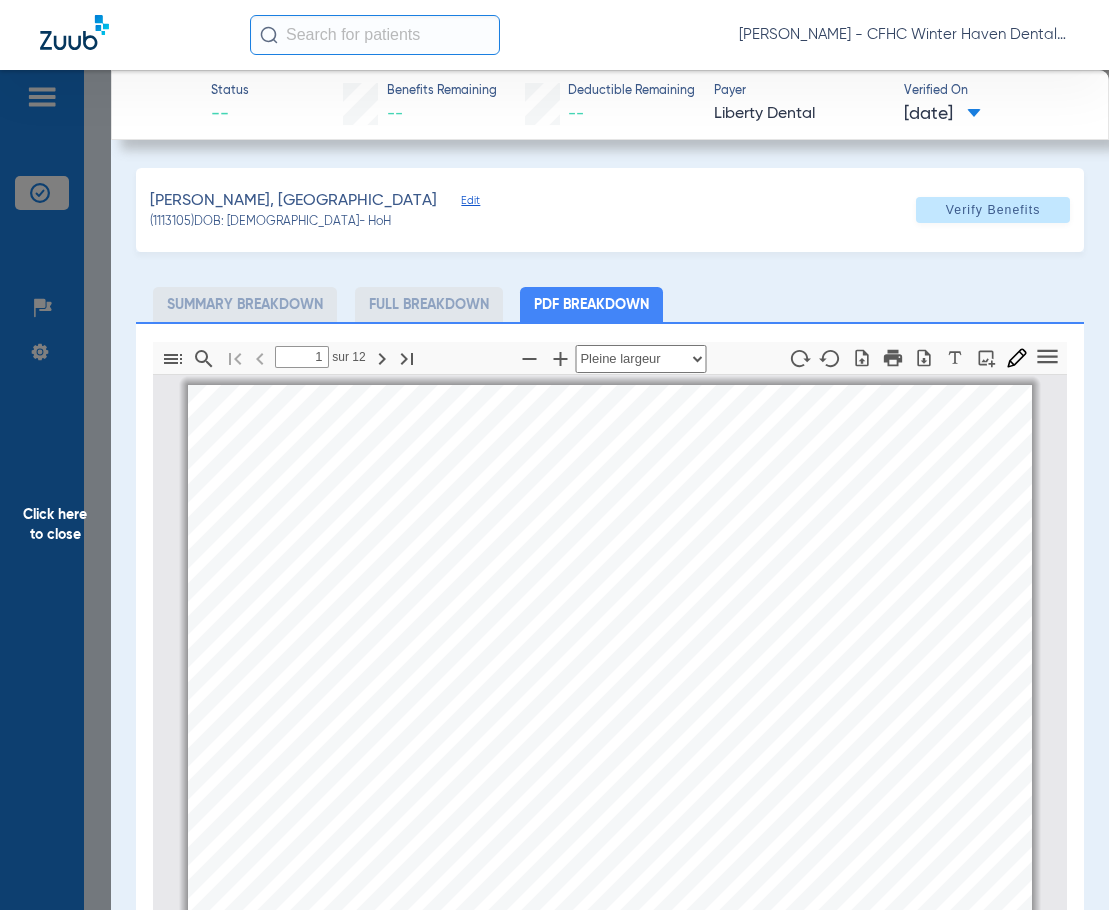 scroll, scrollTop: 10, scrollLeft: 0, axis: vertical 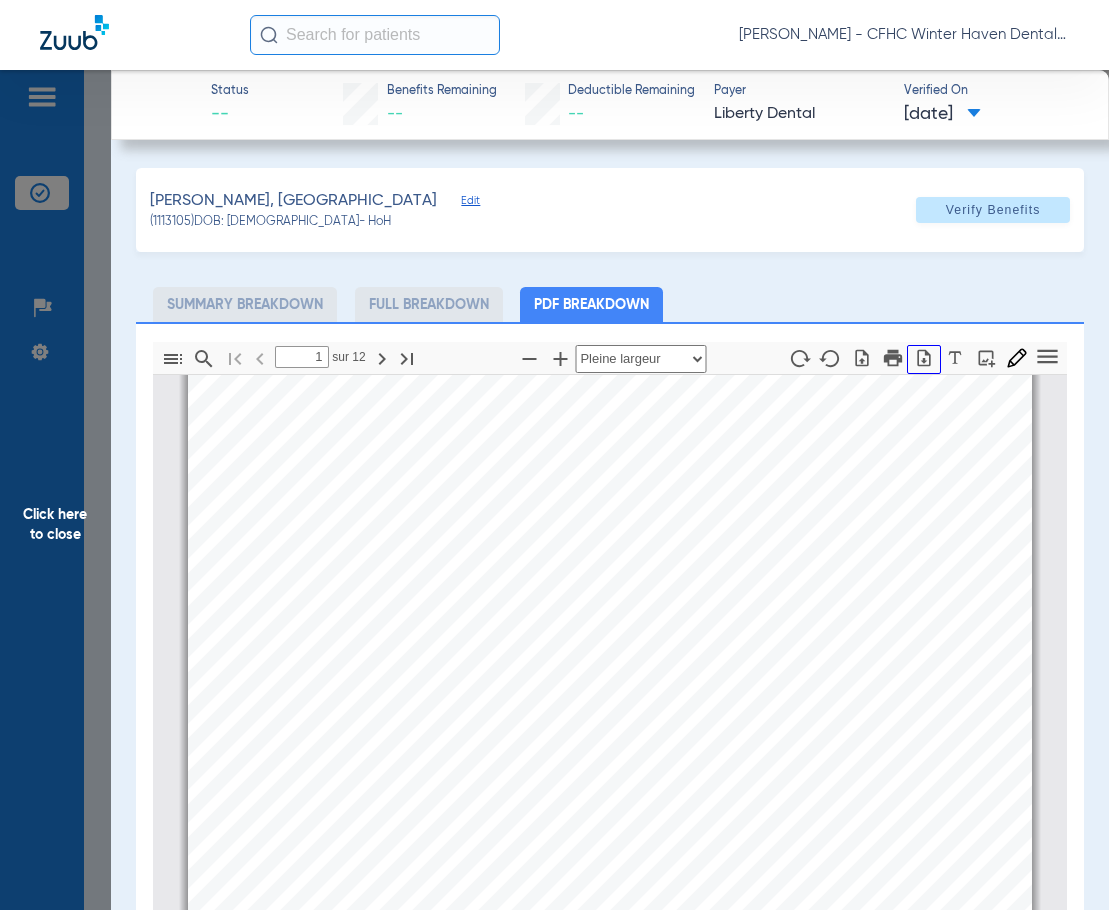 click at bounding box center (924, 359) 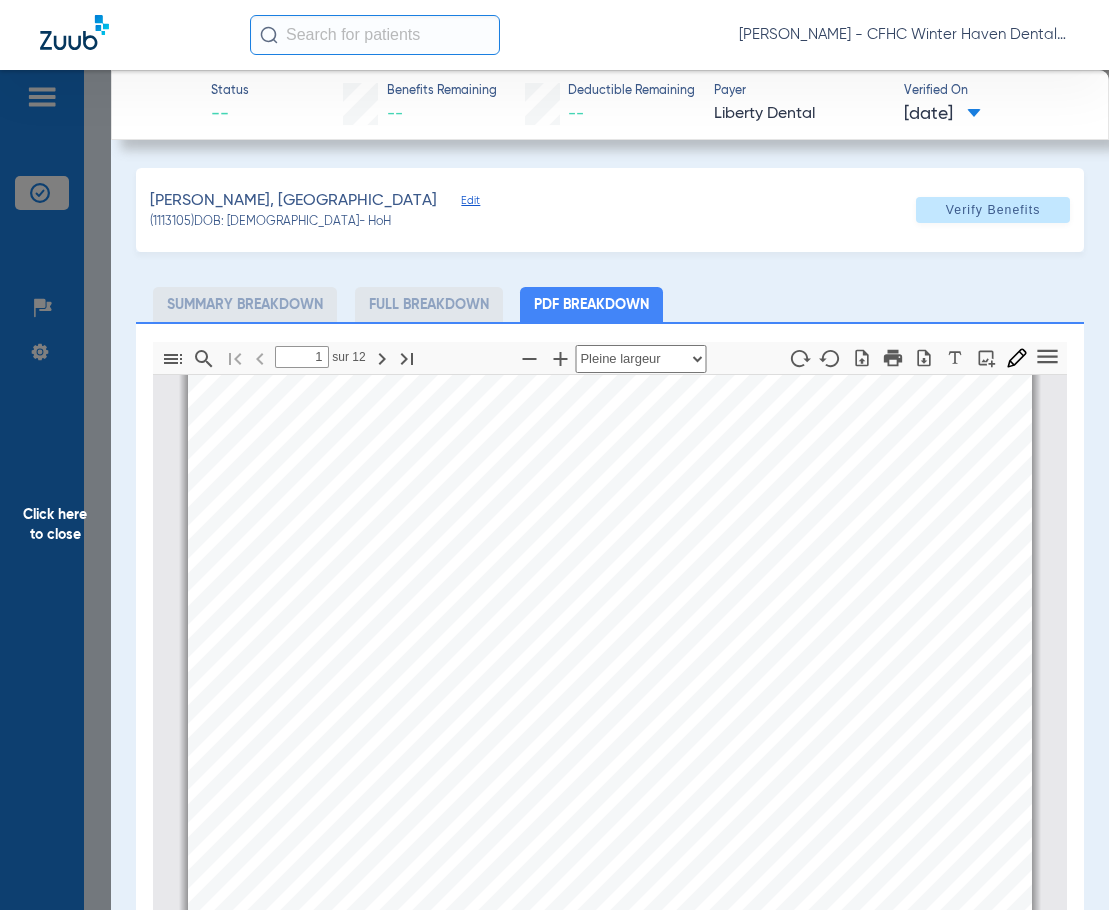 click on "Click here to close" 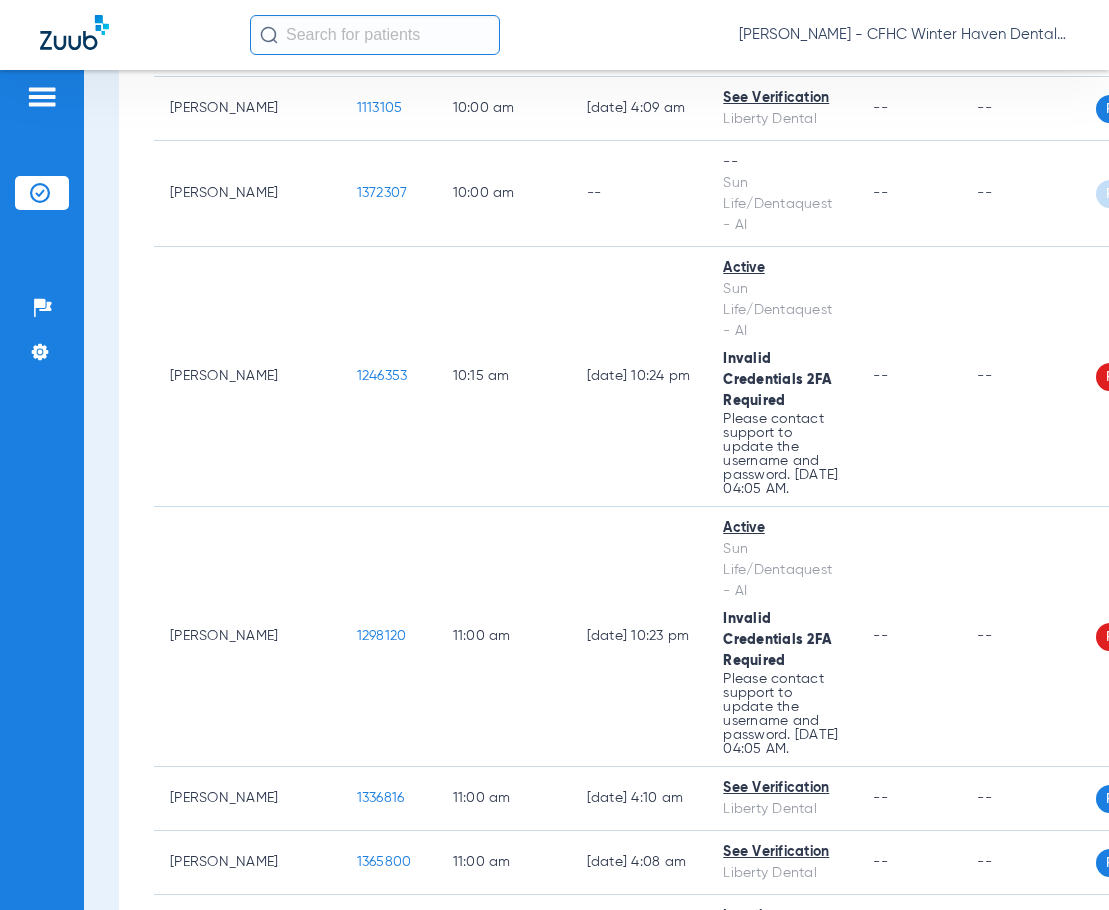 scroll, scrollTop: 2800, scrollLeft: 0, axis: vertical 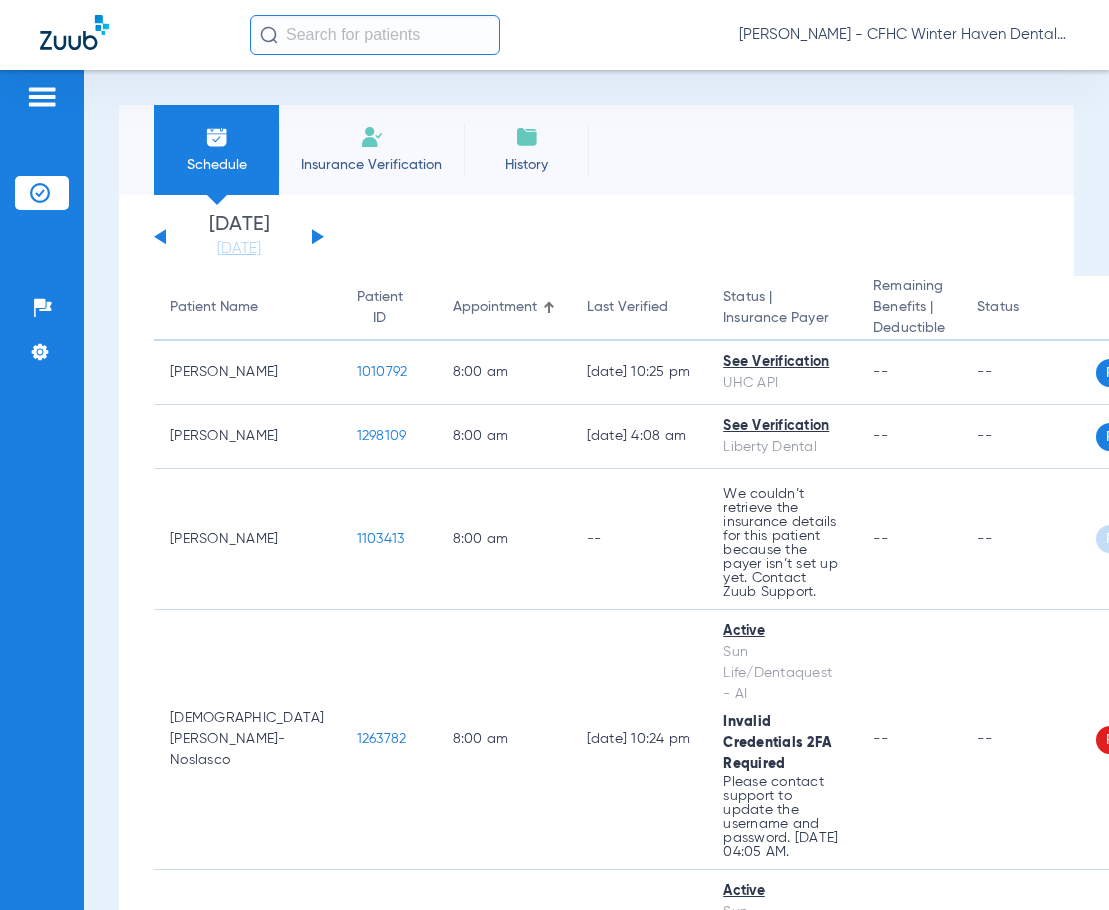 click on "Schedule Insurance Verification History  Last Appt. Sync Time:   Today - 09:41 AM" 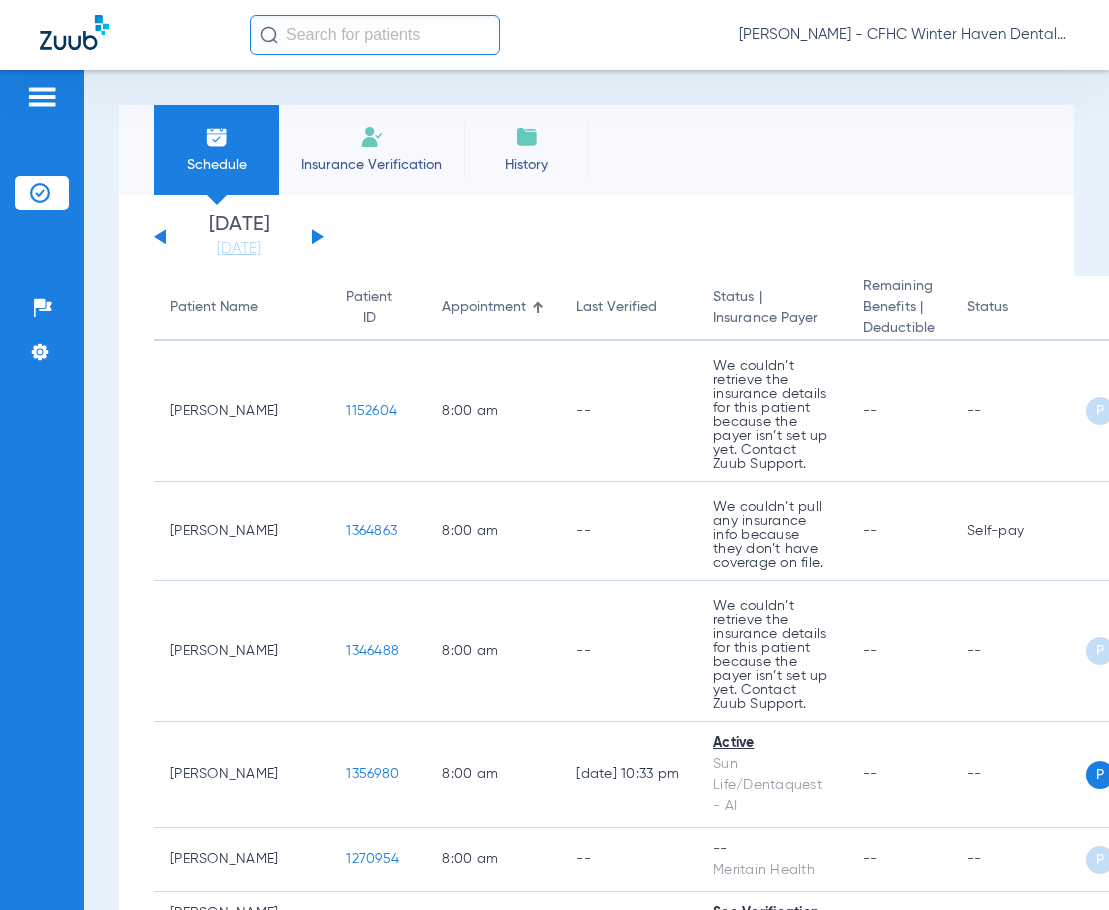 click on "Schedule Insurance Verification History  Last Appt. Sync Time:   Today - 09:51 AM" 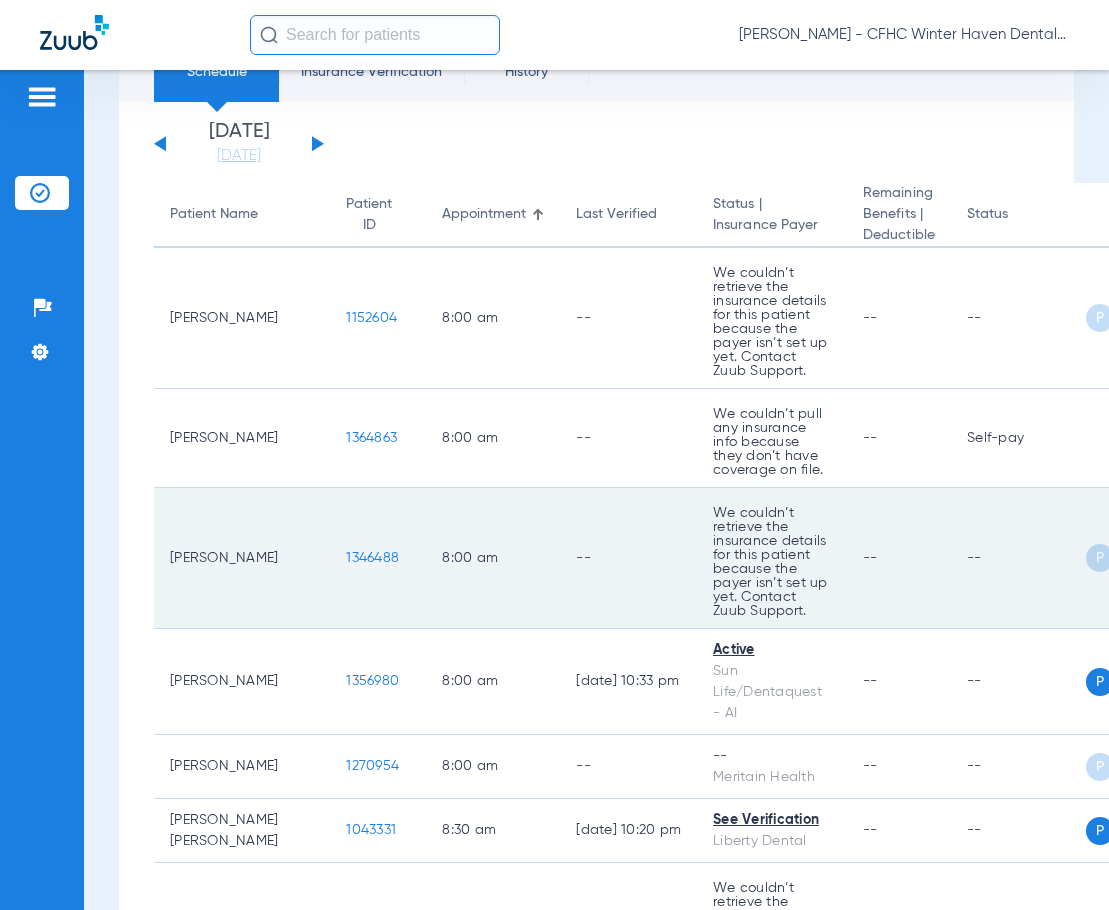 scroll, scrollTop: 200, scrollLeft: 0, axis: vertical 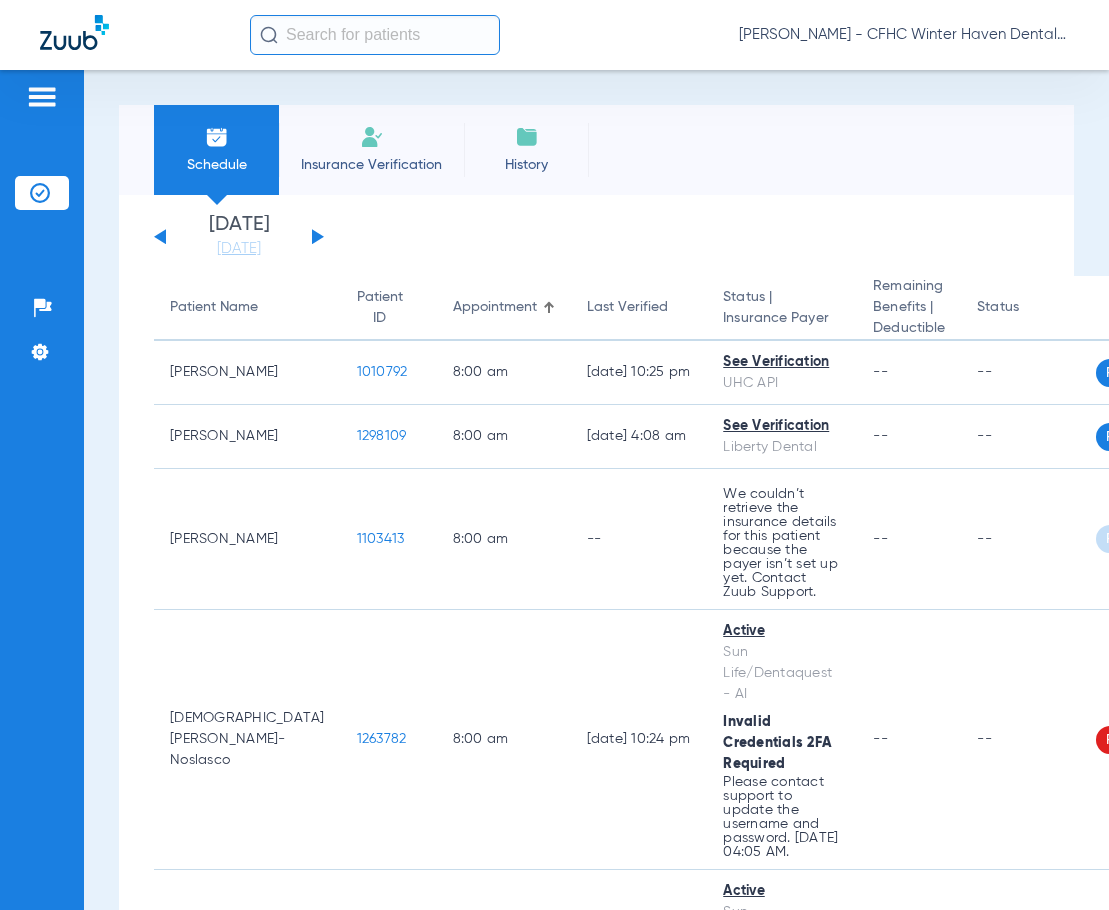 click 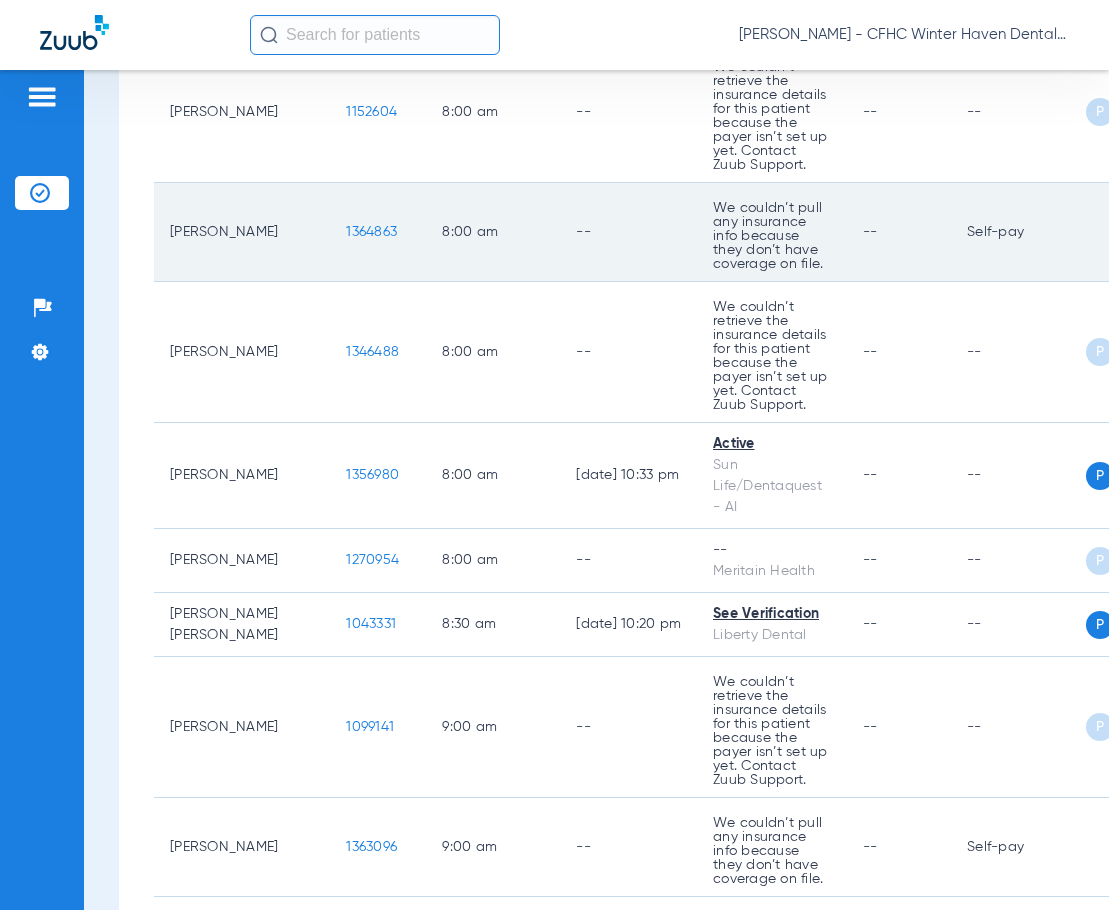 scroll, scrollTop: 300, scrollLeft: 0, axis: vertical 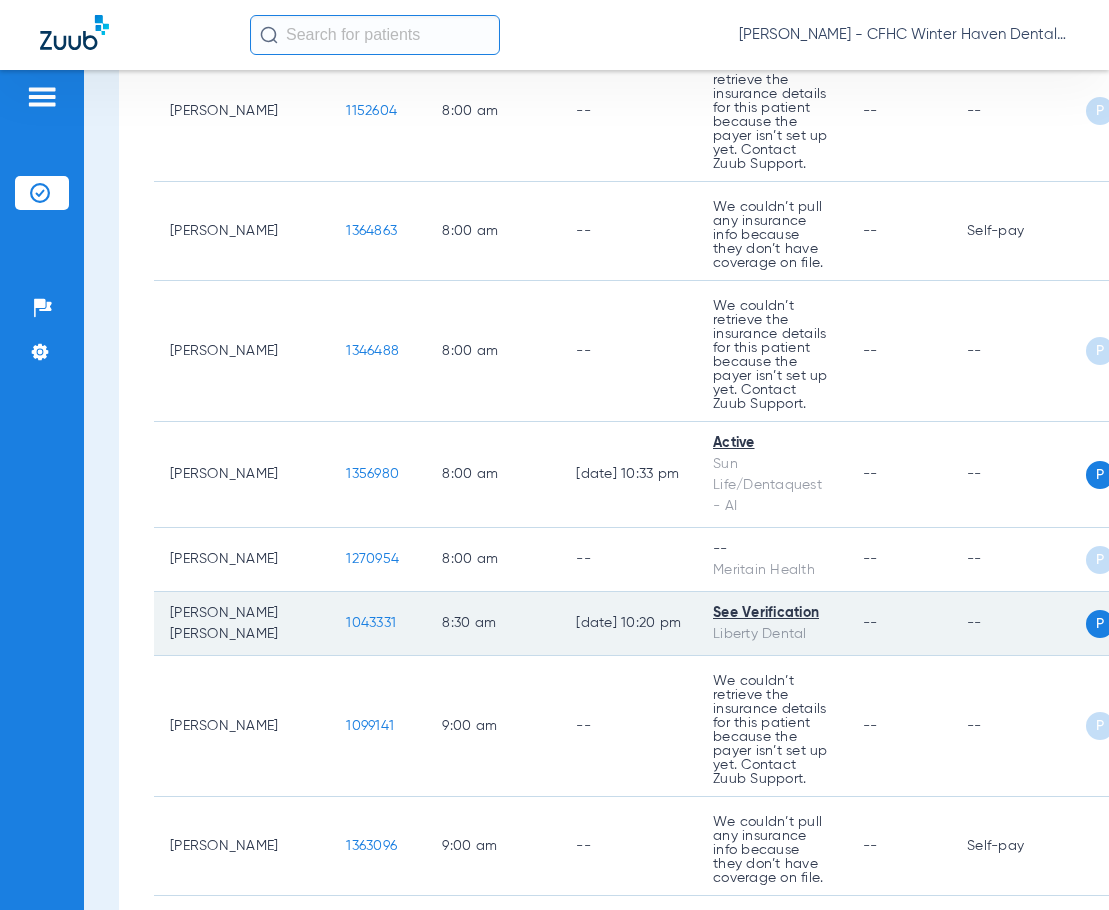 click on "1043331" 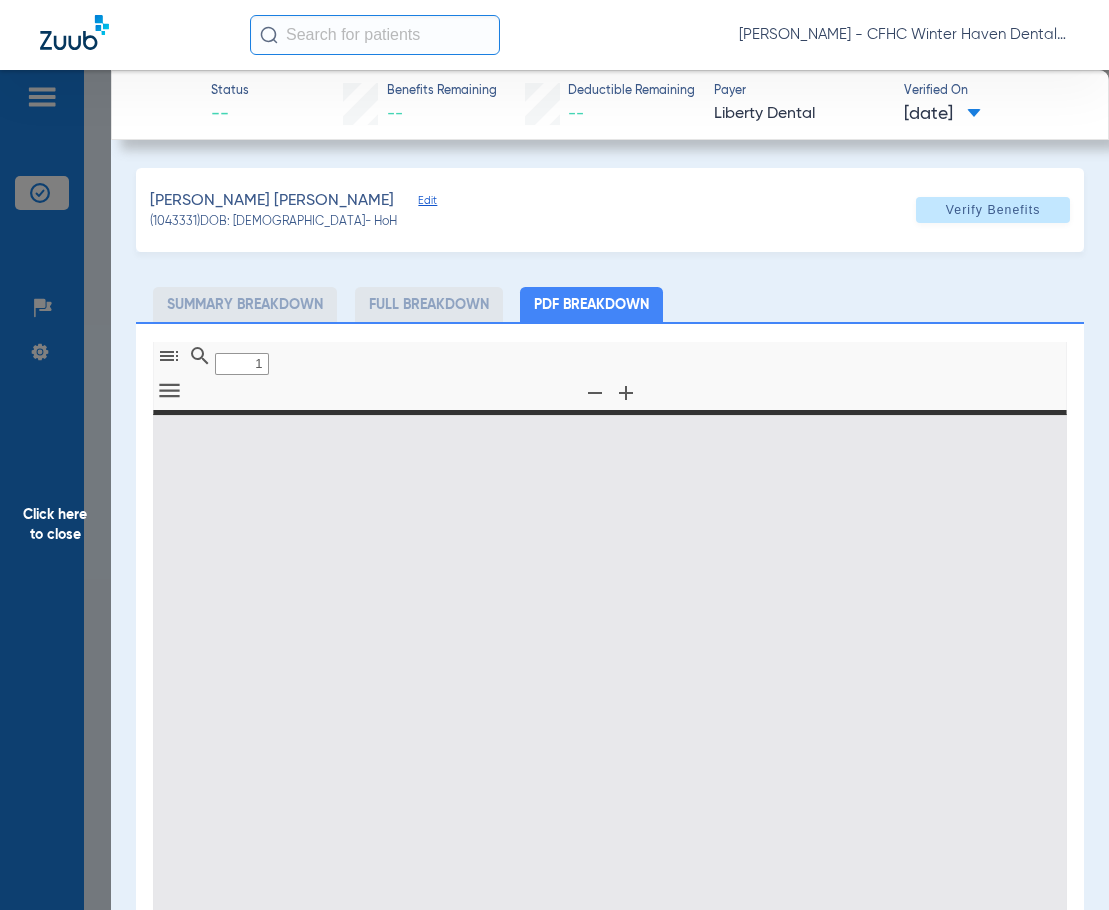 type on "0" 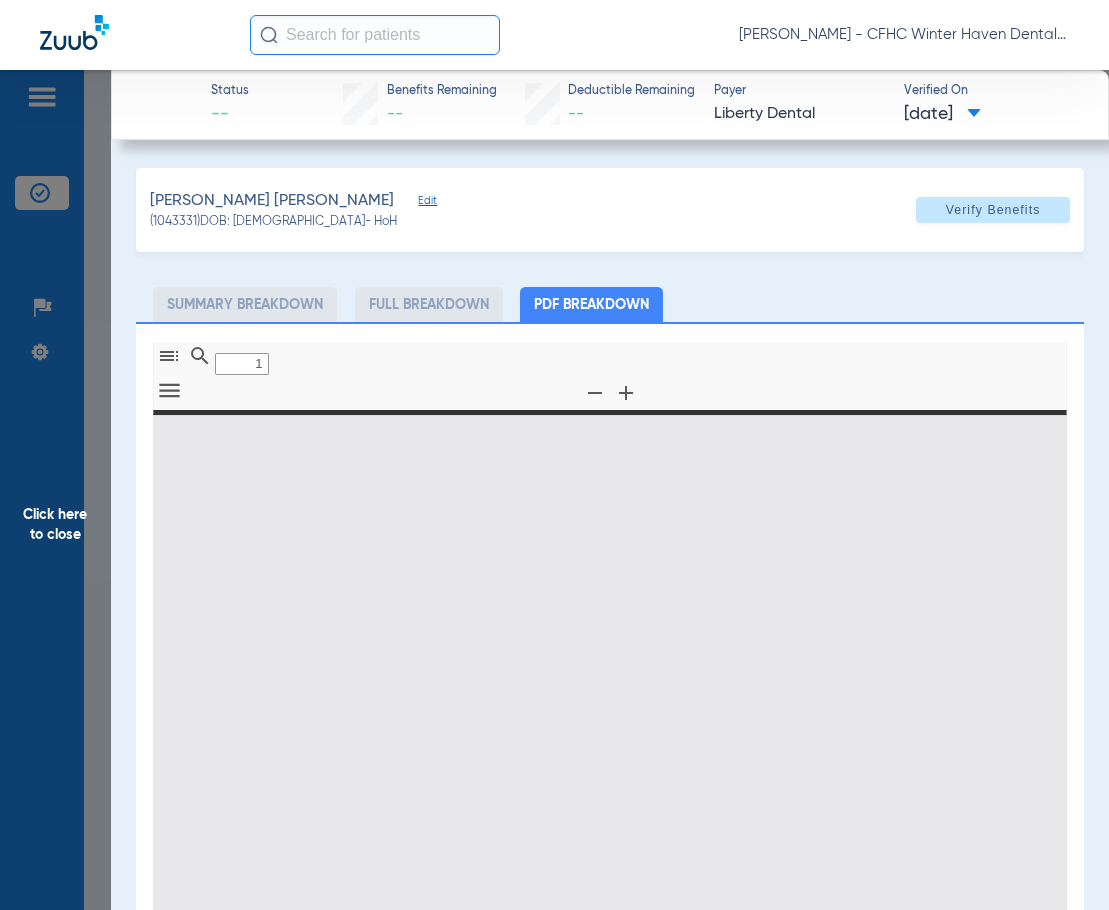 select on "page-width" 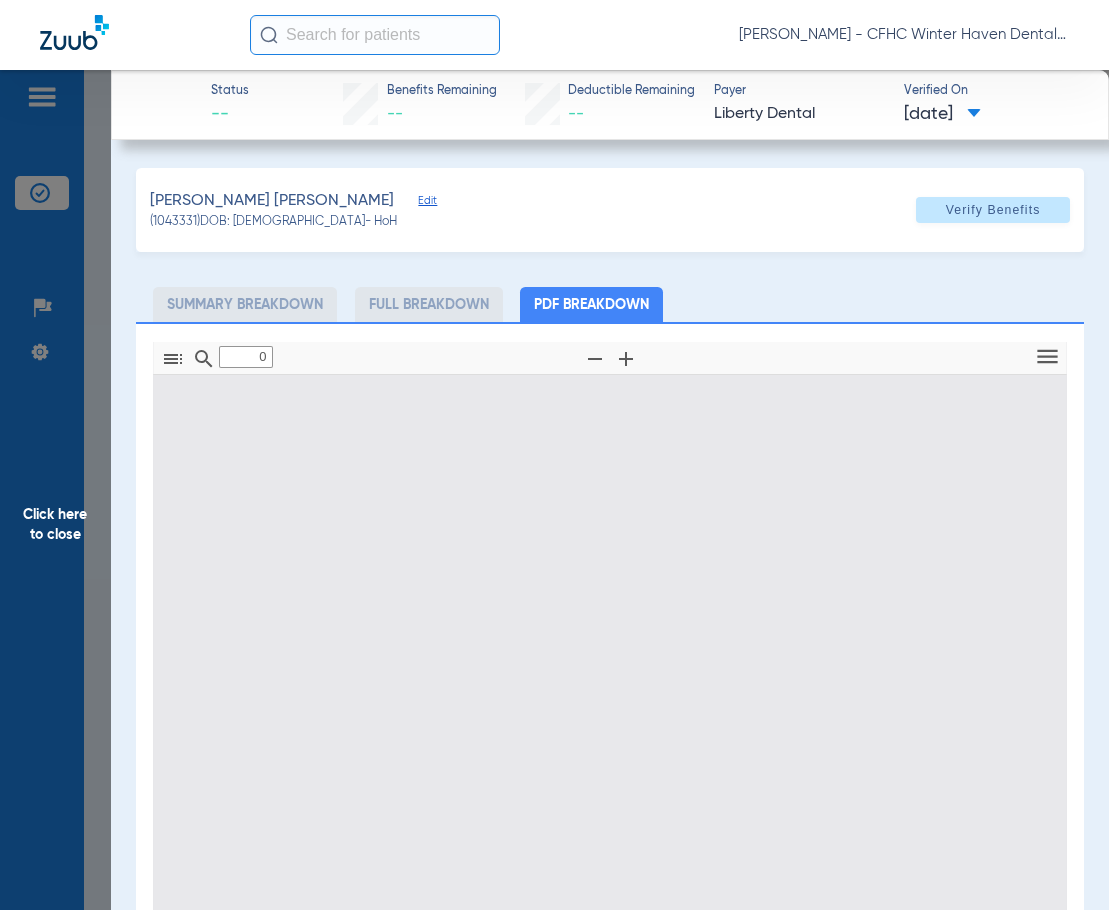 type on "1" 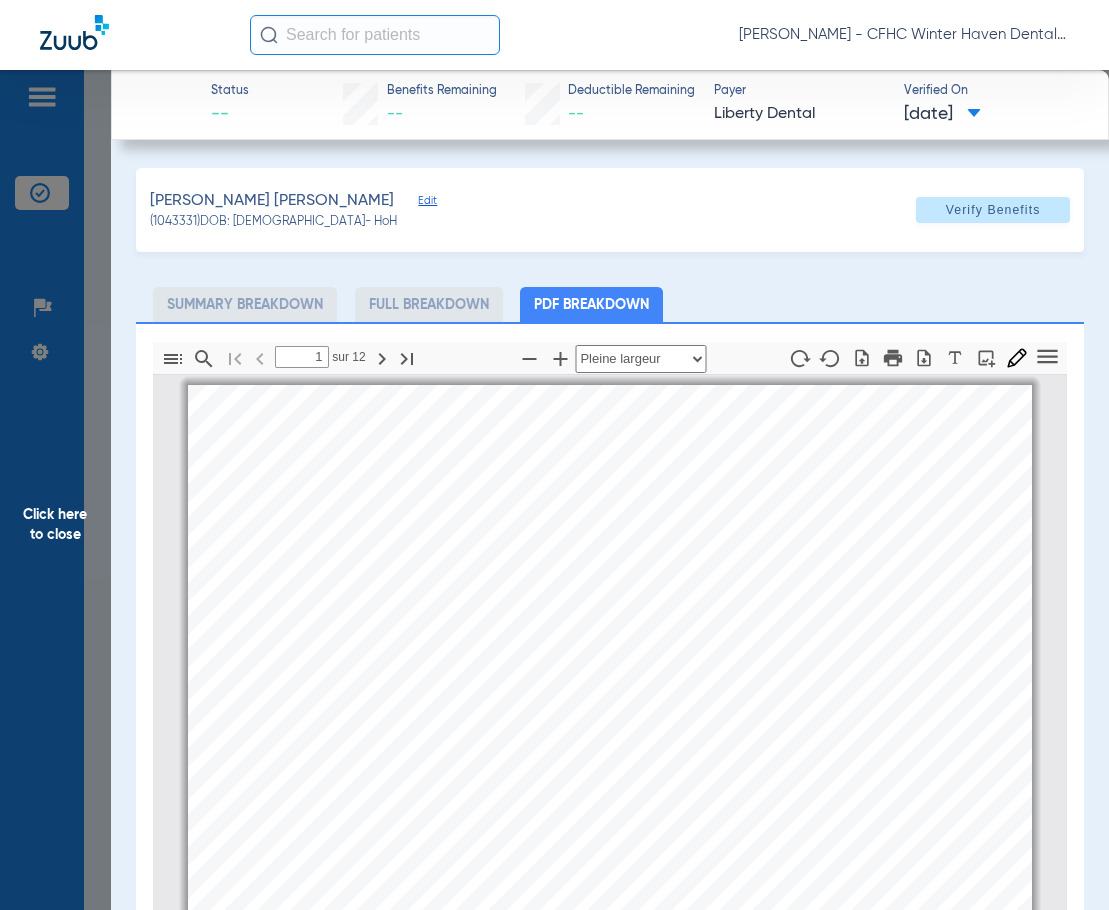 scroll, scrollTop: 10, scrollLeft: 0, axis: vertical 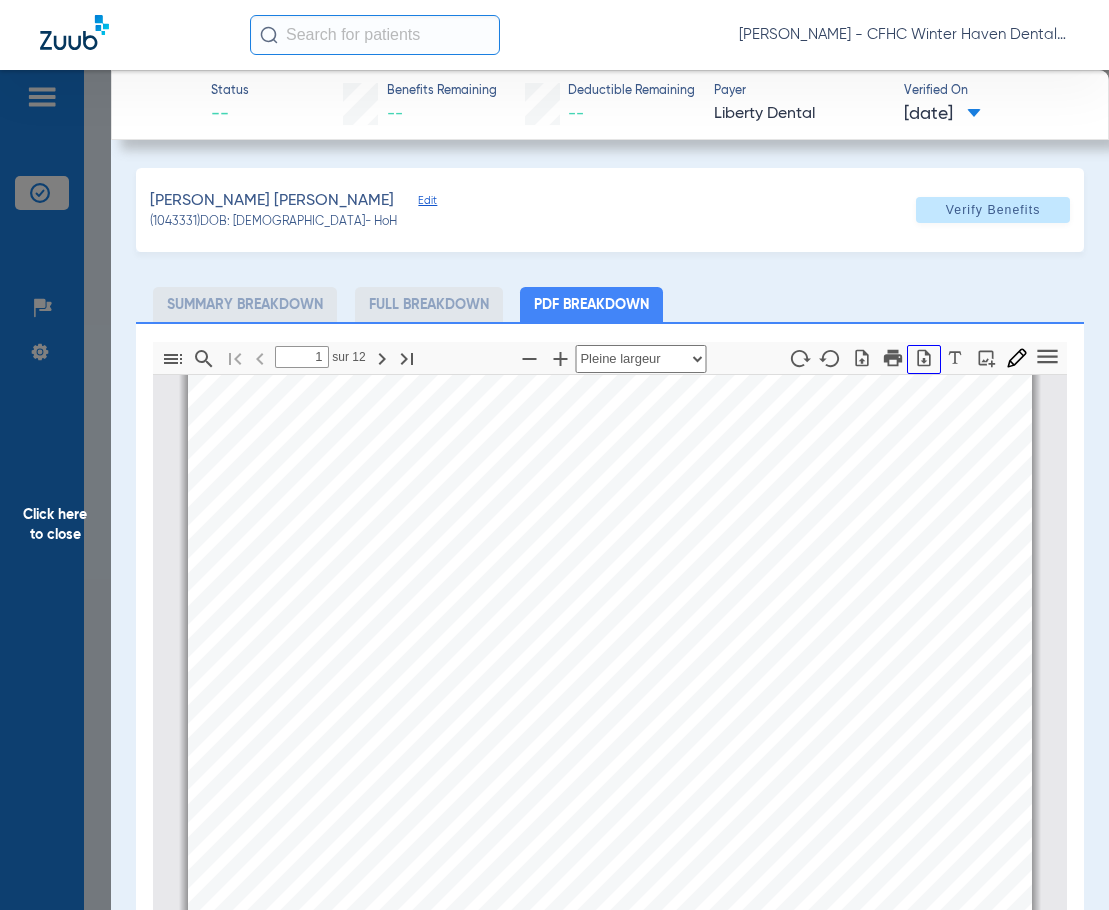 click 